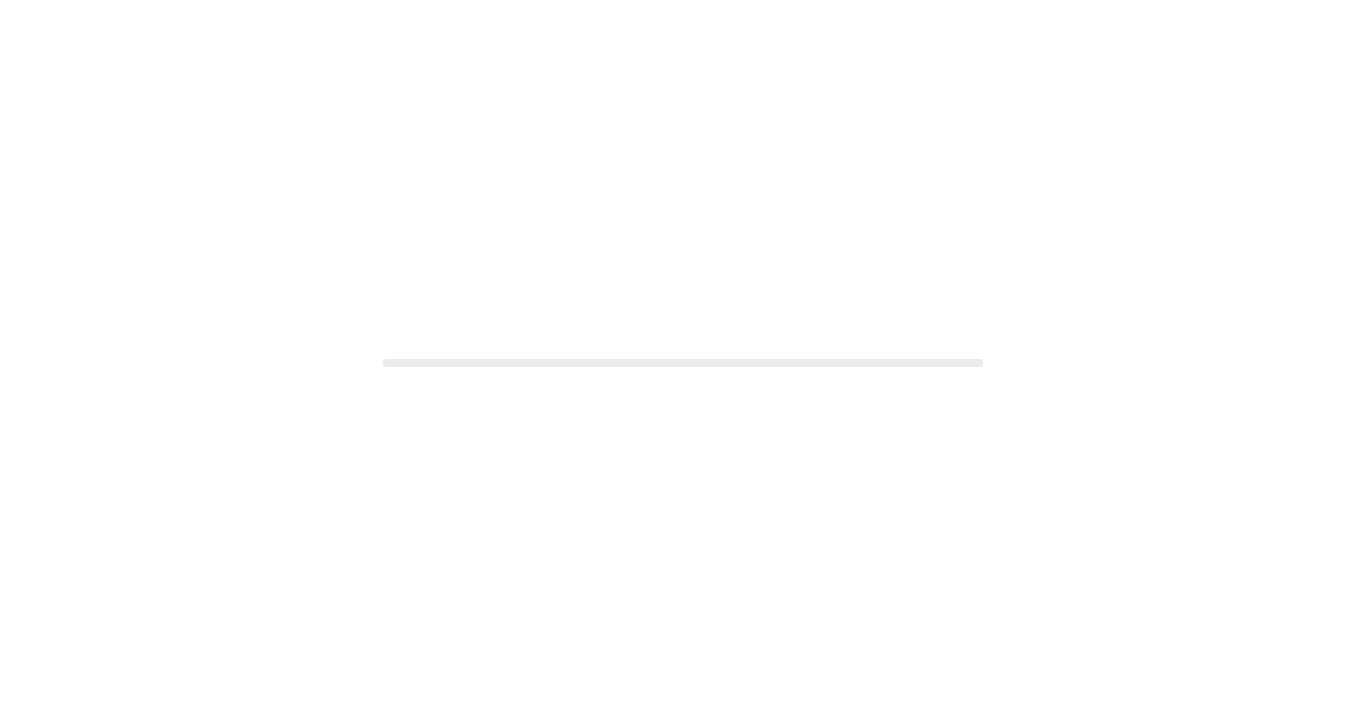 scroll, scrollTop: 0, scrollLeft: 0, axis: both 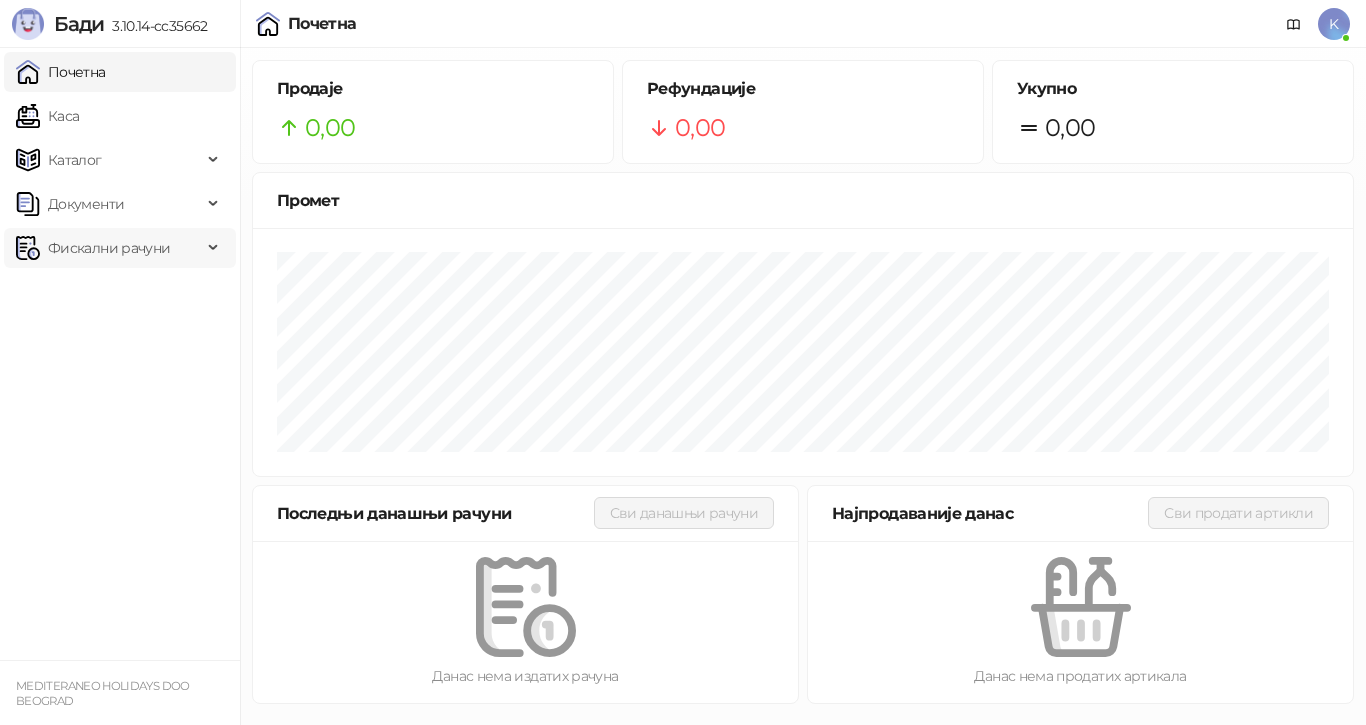 click on "Фискални рачуни" at bounding box center (109, 248) 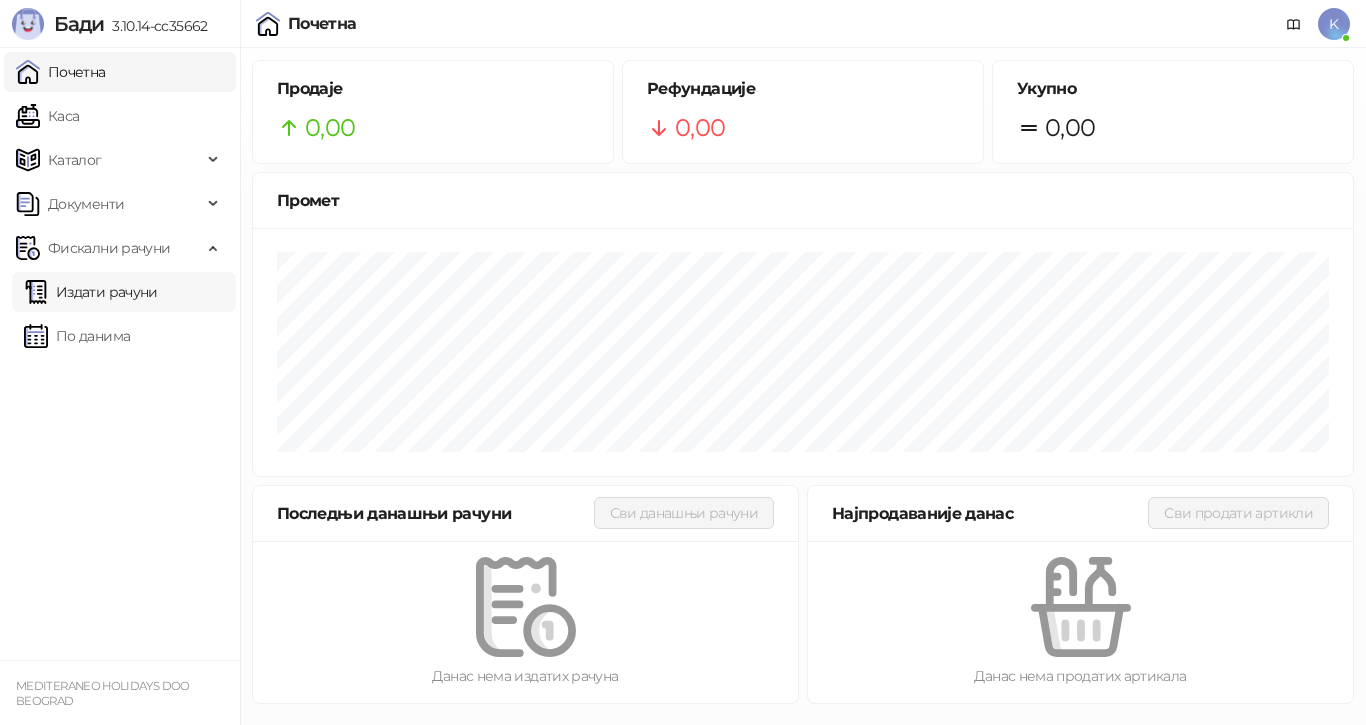 click on "Издати рачуни" at bounding box center (91, 292) 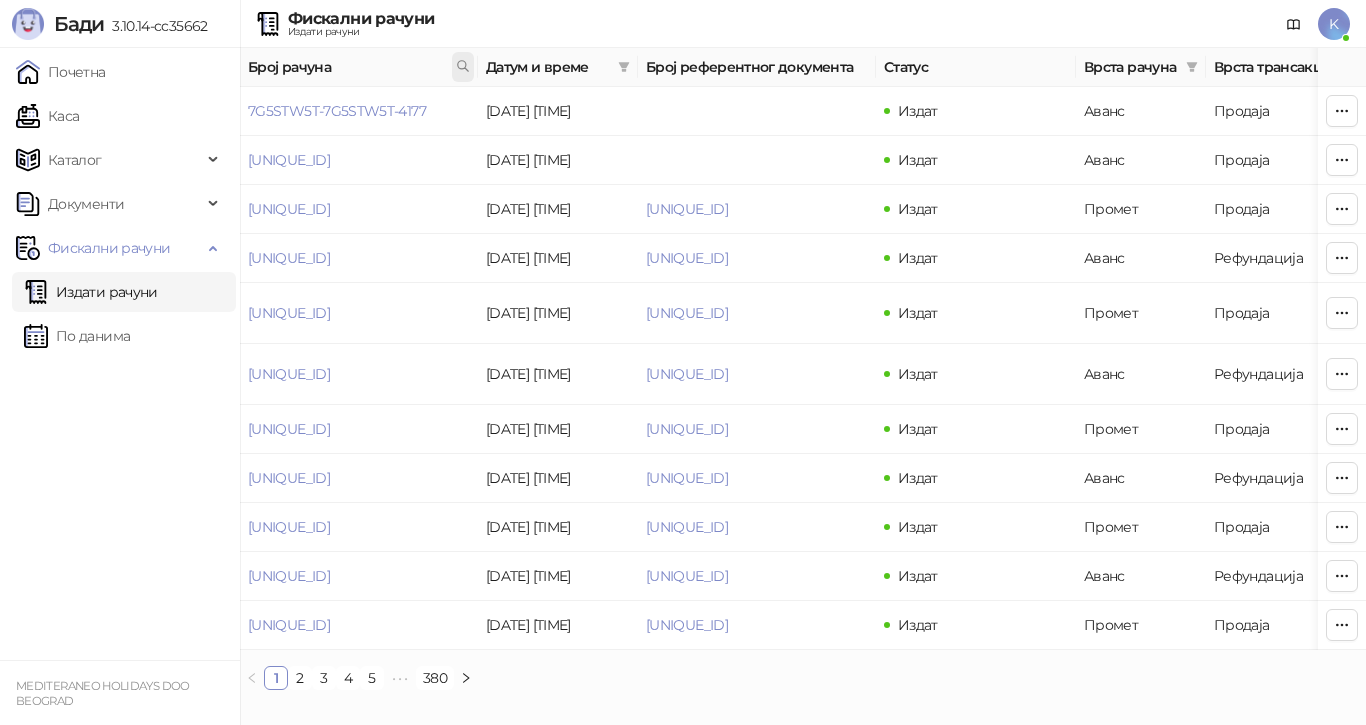 click 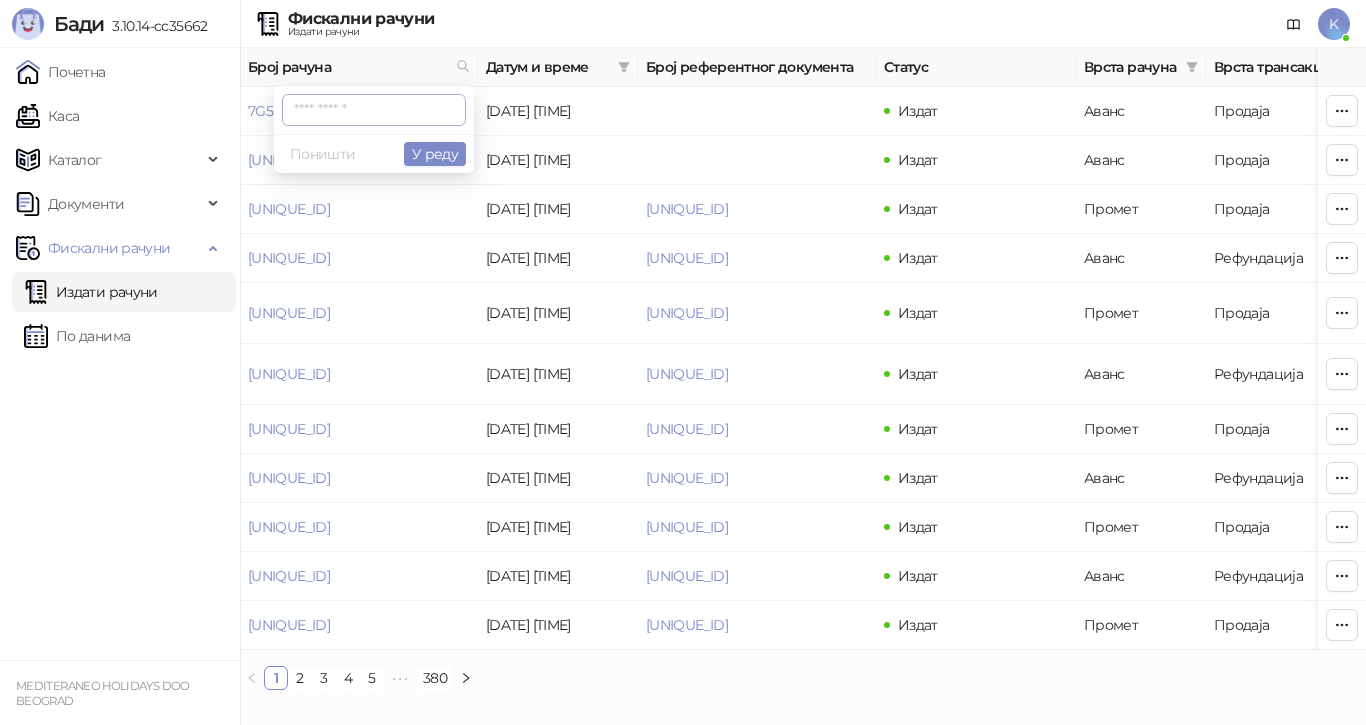 click at bounding box center (374, 110) 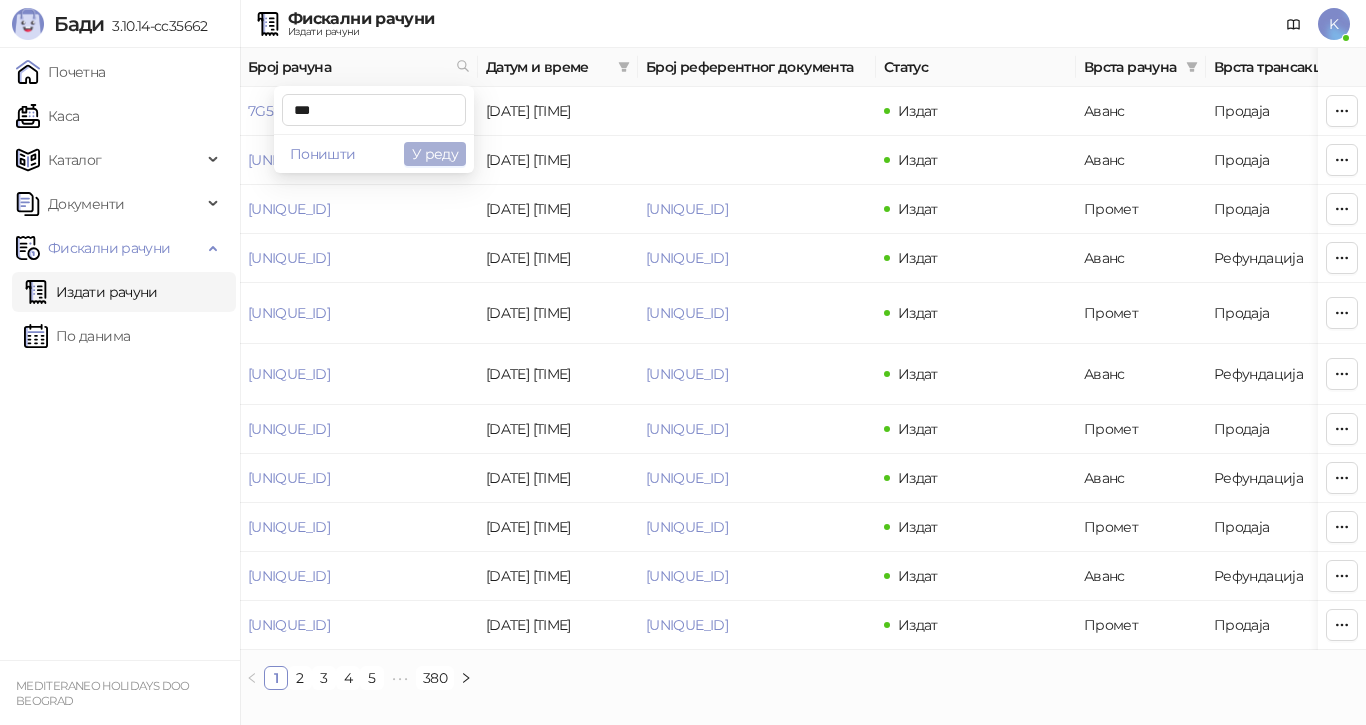 type on "***" 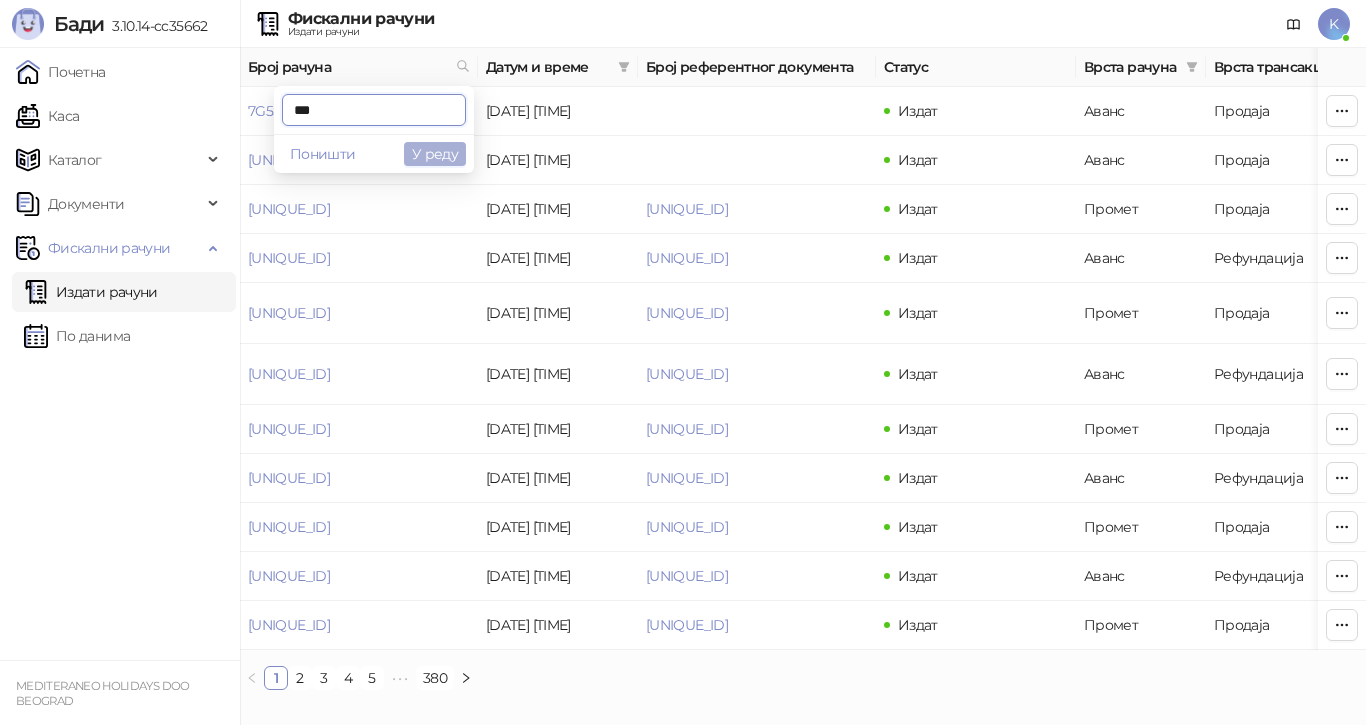 click on "У реду" at bounding box center [435, 154] 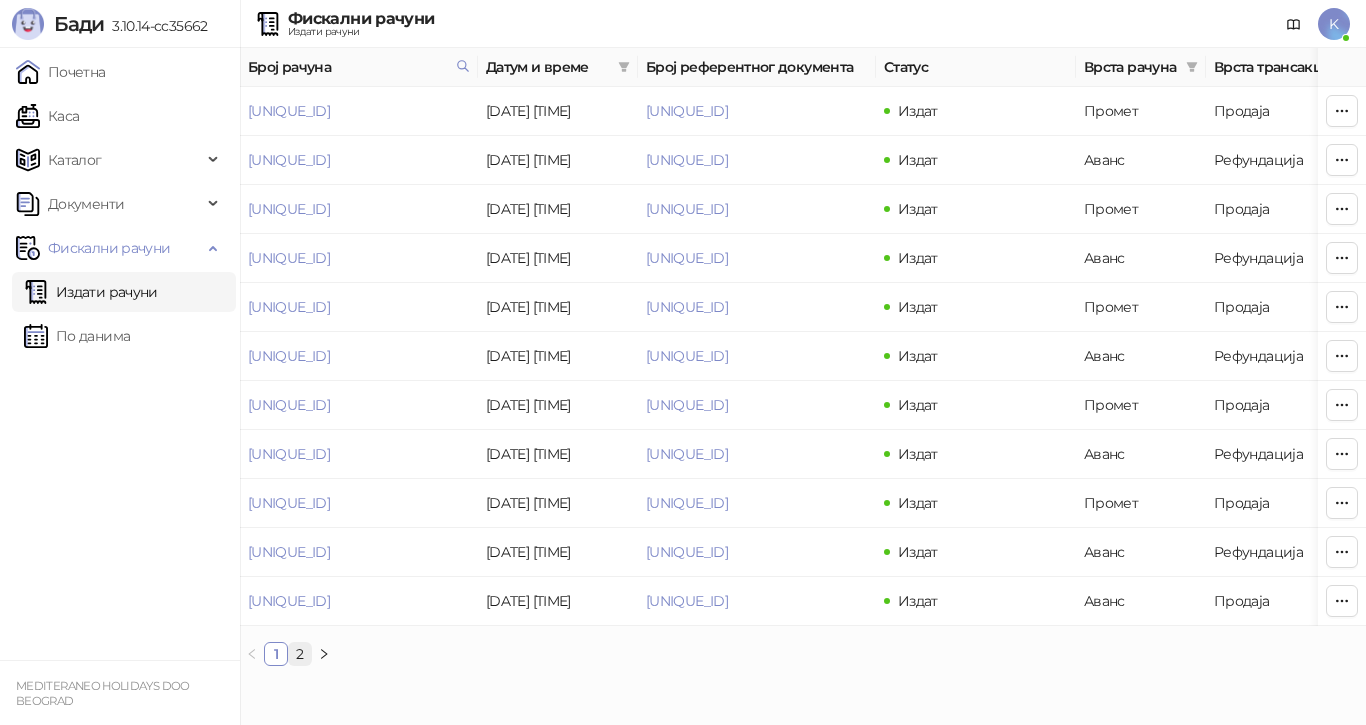 click on "2" at bounding box center (300, 654) 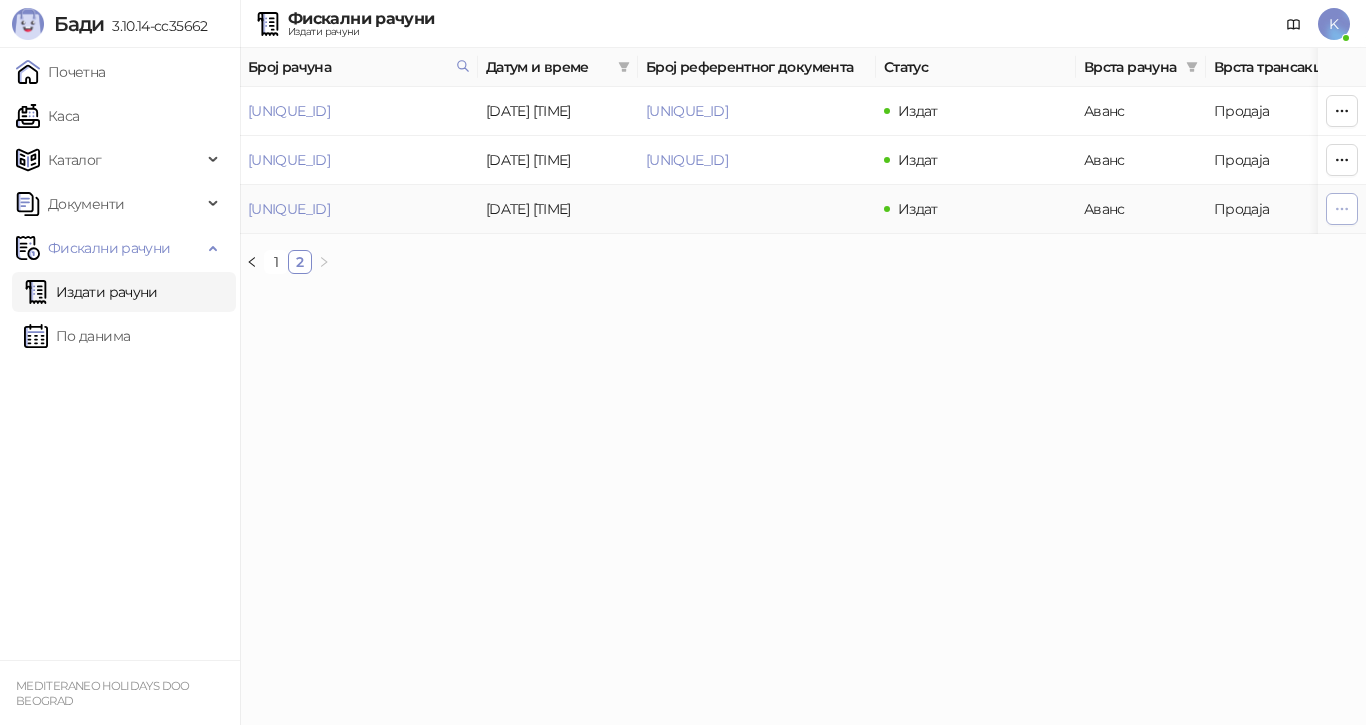 click at bounding box center (1342, 209) 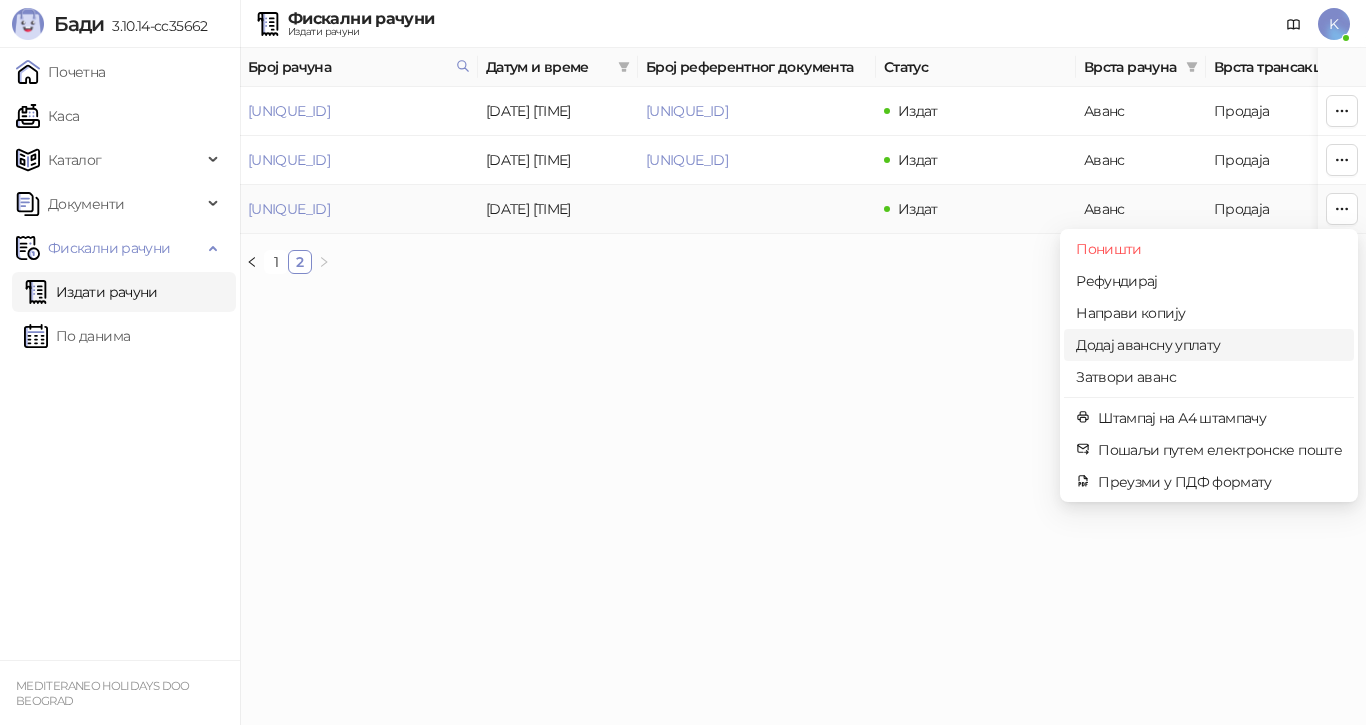 click on "Додај авансну уплату" at bounding box center (1209, 345) 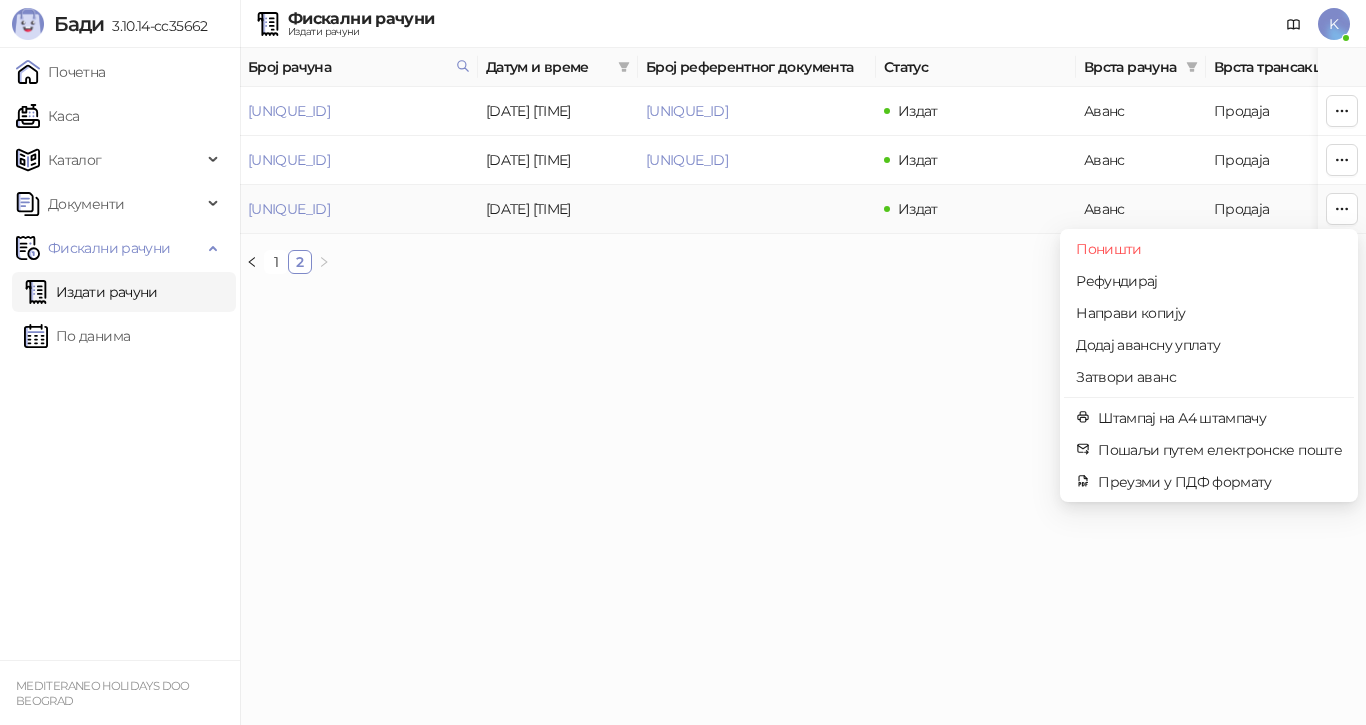 type on "**********" 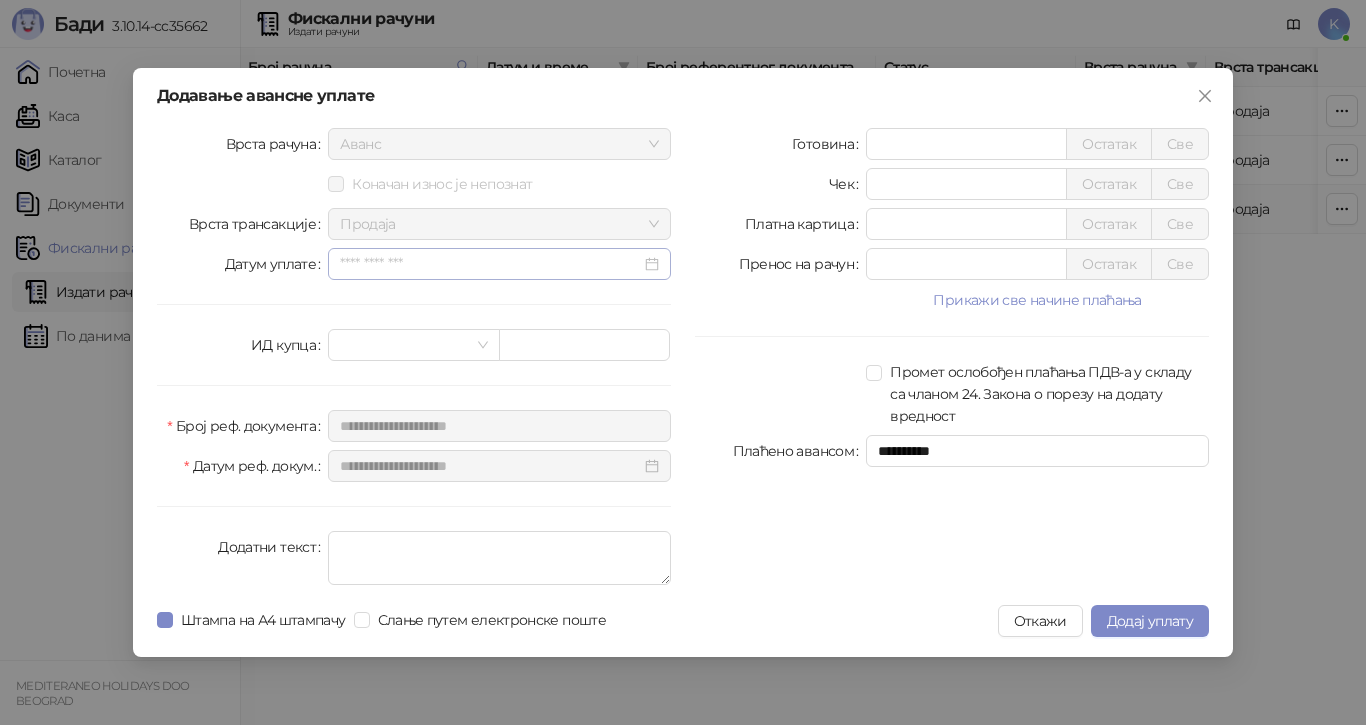 click at bounding box center (499, 264) 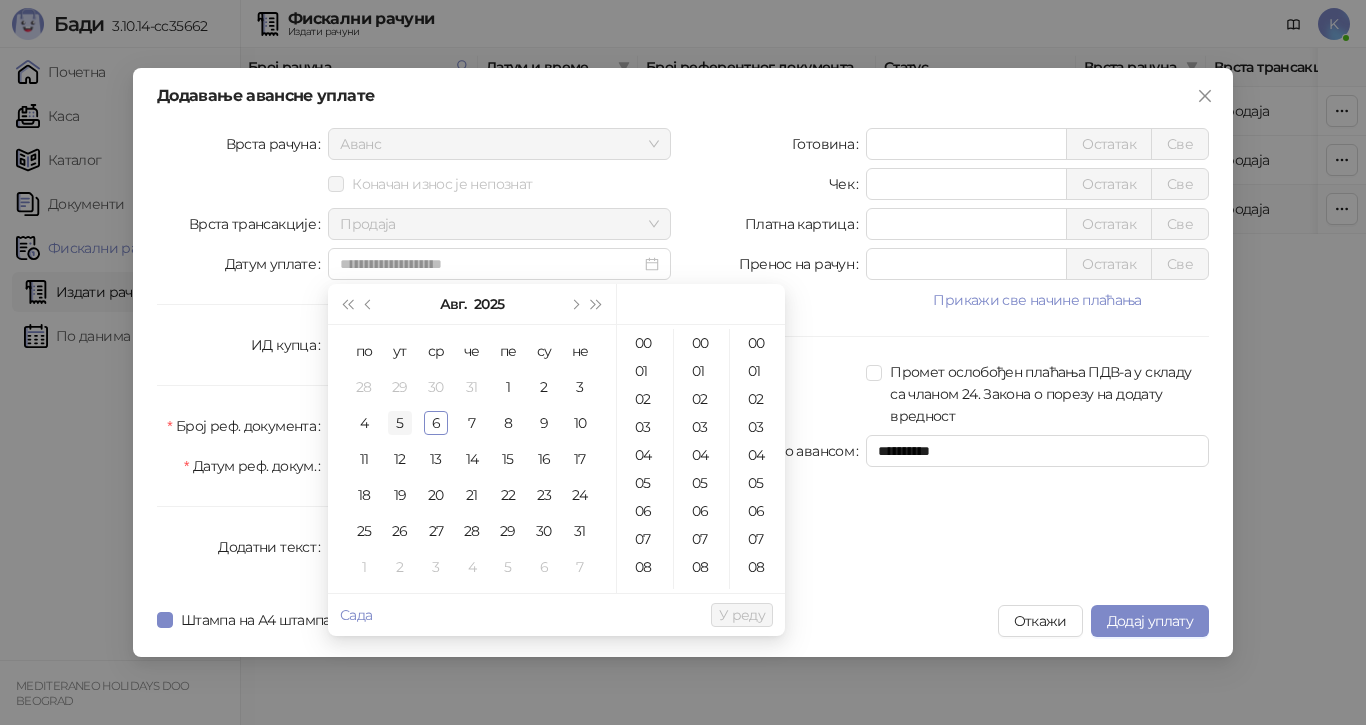click on "5" at bounding box center [400, 423] 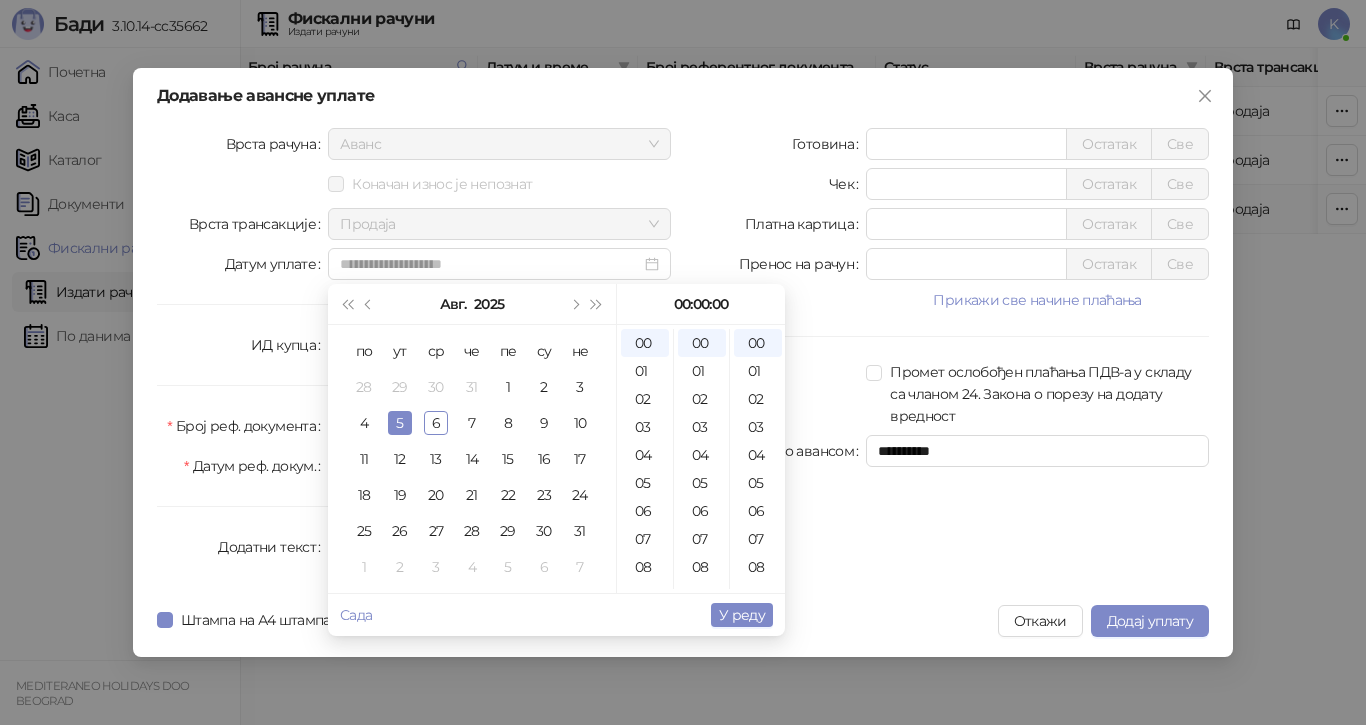 type on "**********" 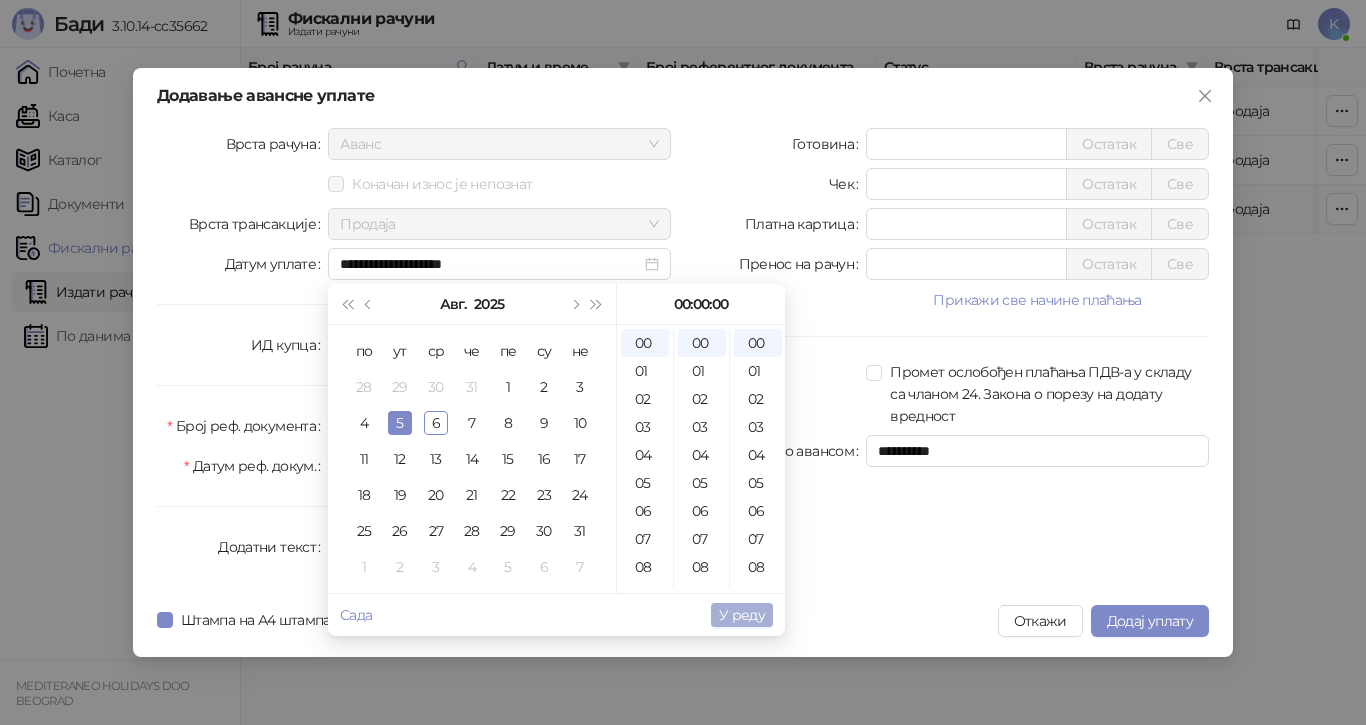 click on "У реду" at bounding box center (742, 615) 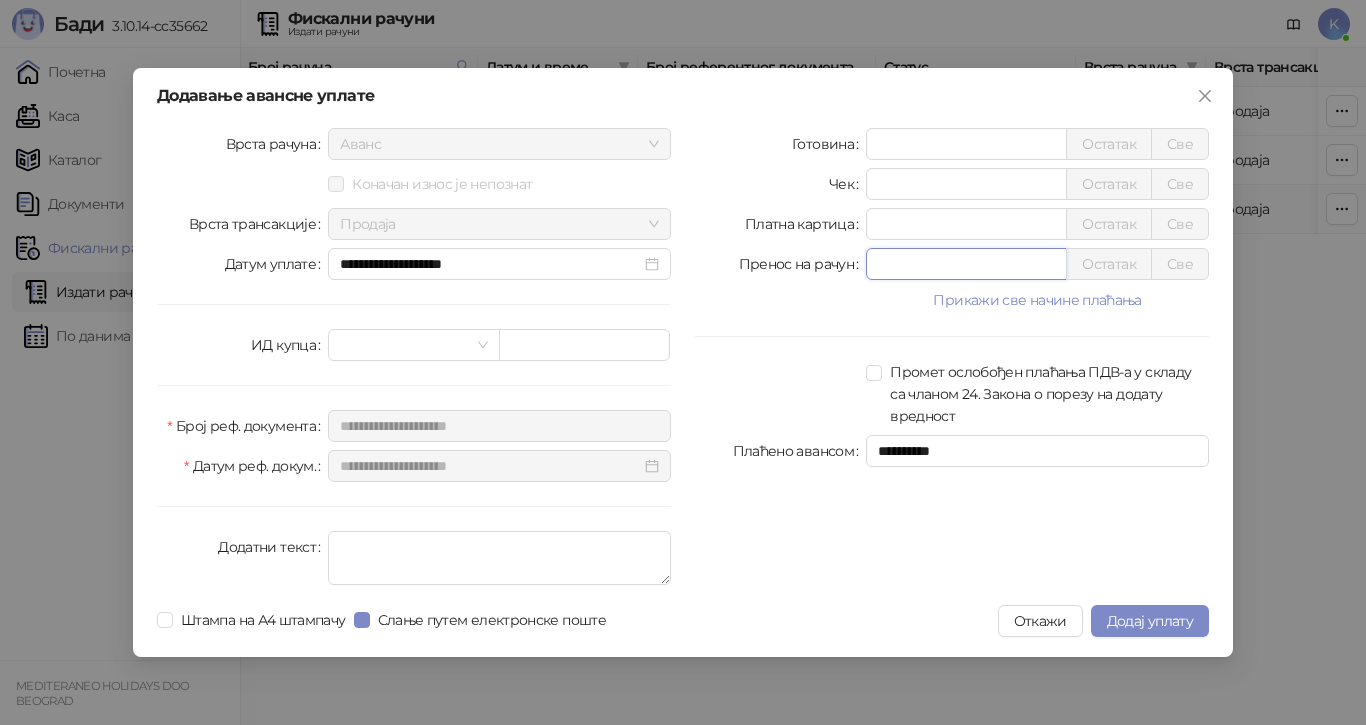 drag, startPoint x: 864, startPoint y: 261, endPoint x: 815, endPoint y: 266, distance: 49.25444 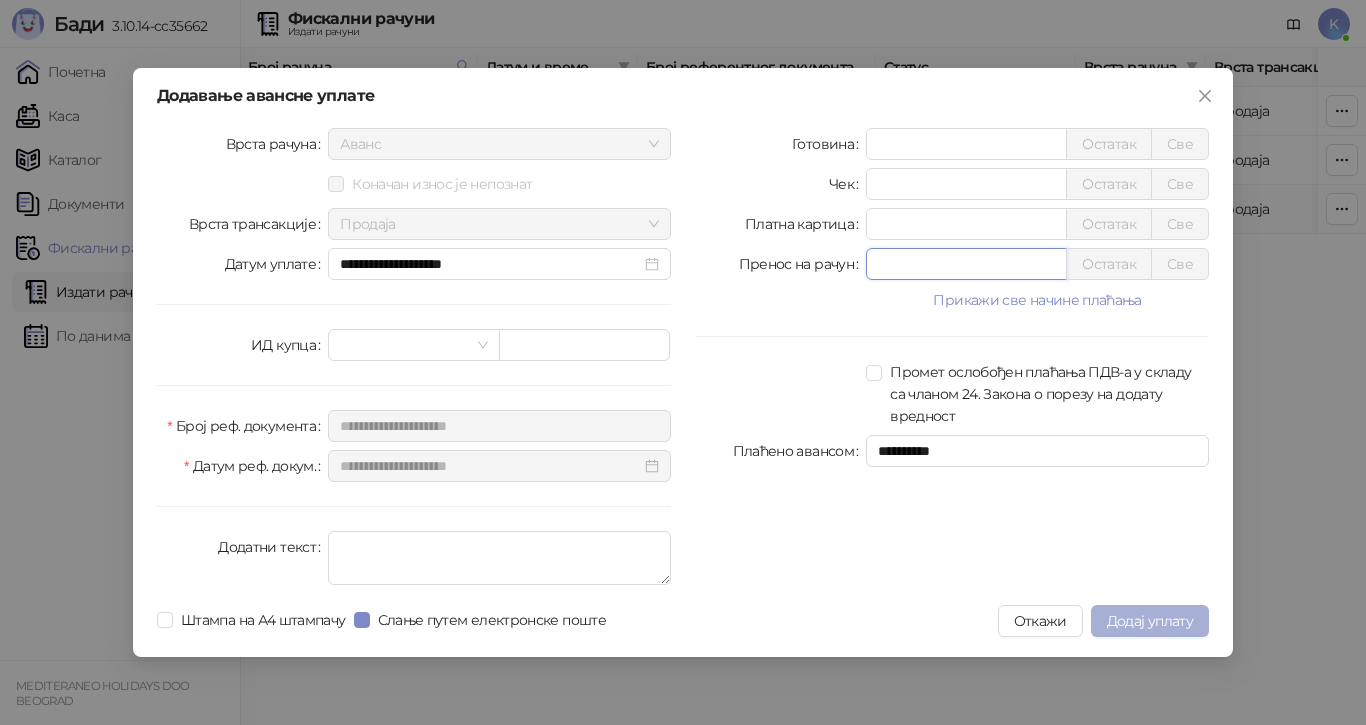 type on "******" 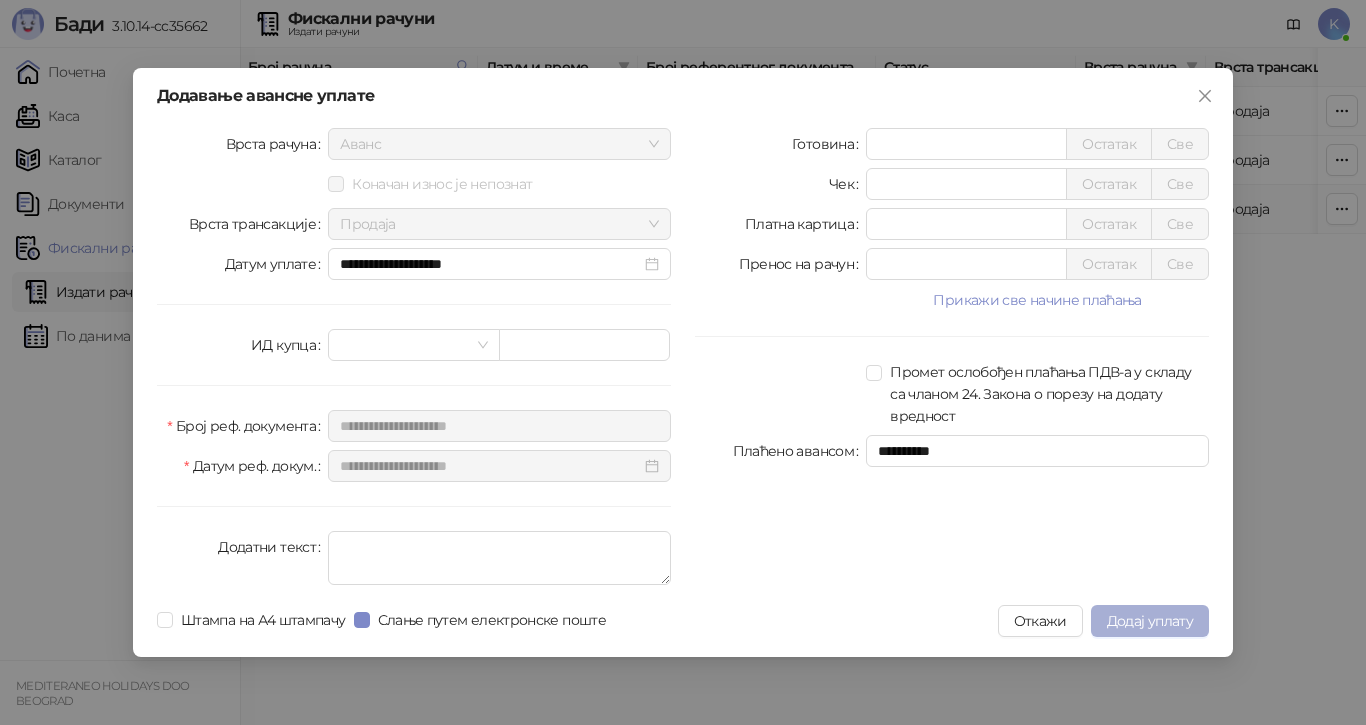 click on "Додај уплату" at bounding box center [1150, 621] 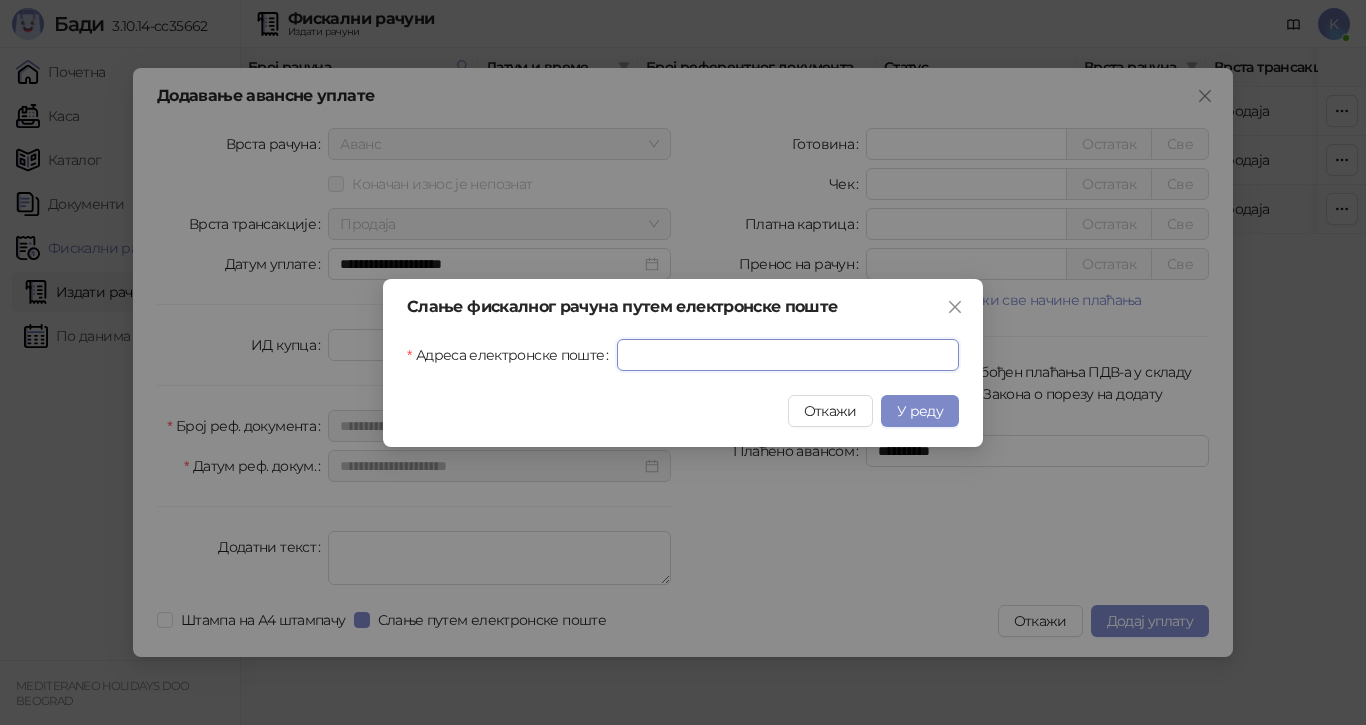 click on "Адреса електронске поште" at bounding box center (788, 355) 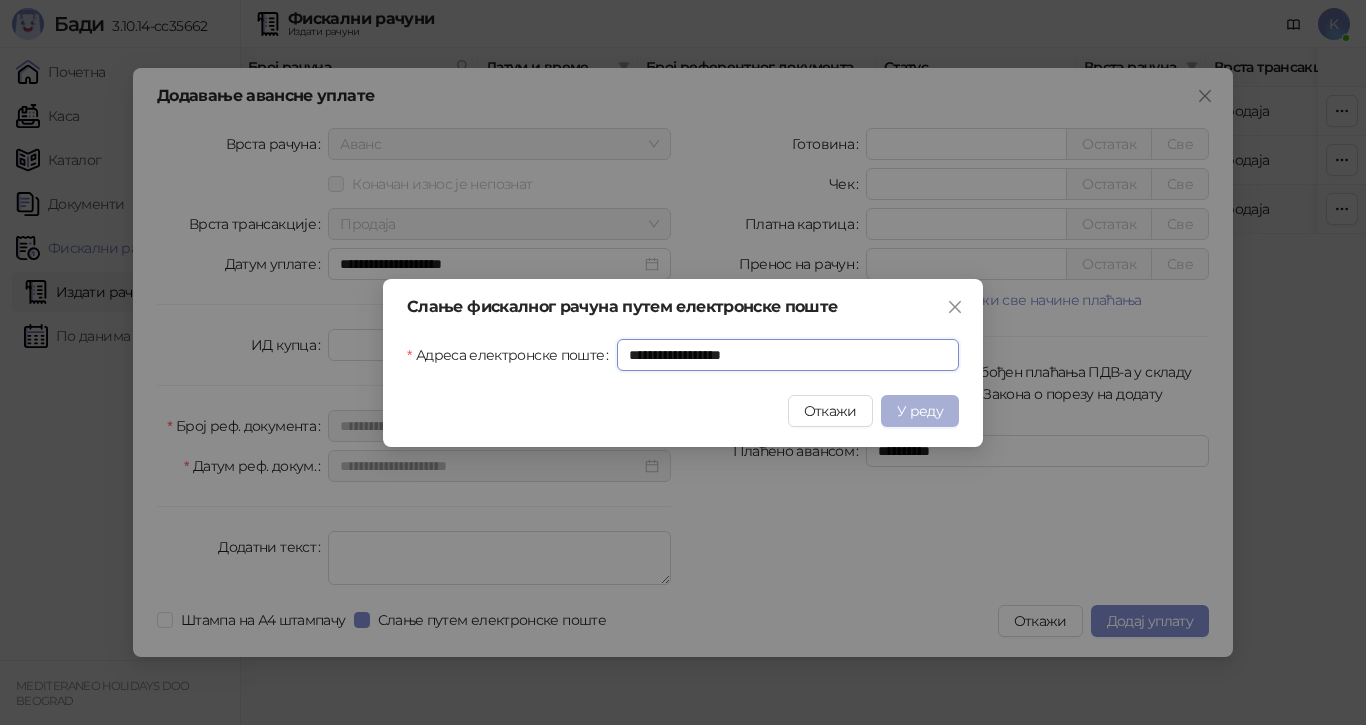 type on "**********" 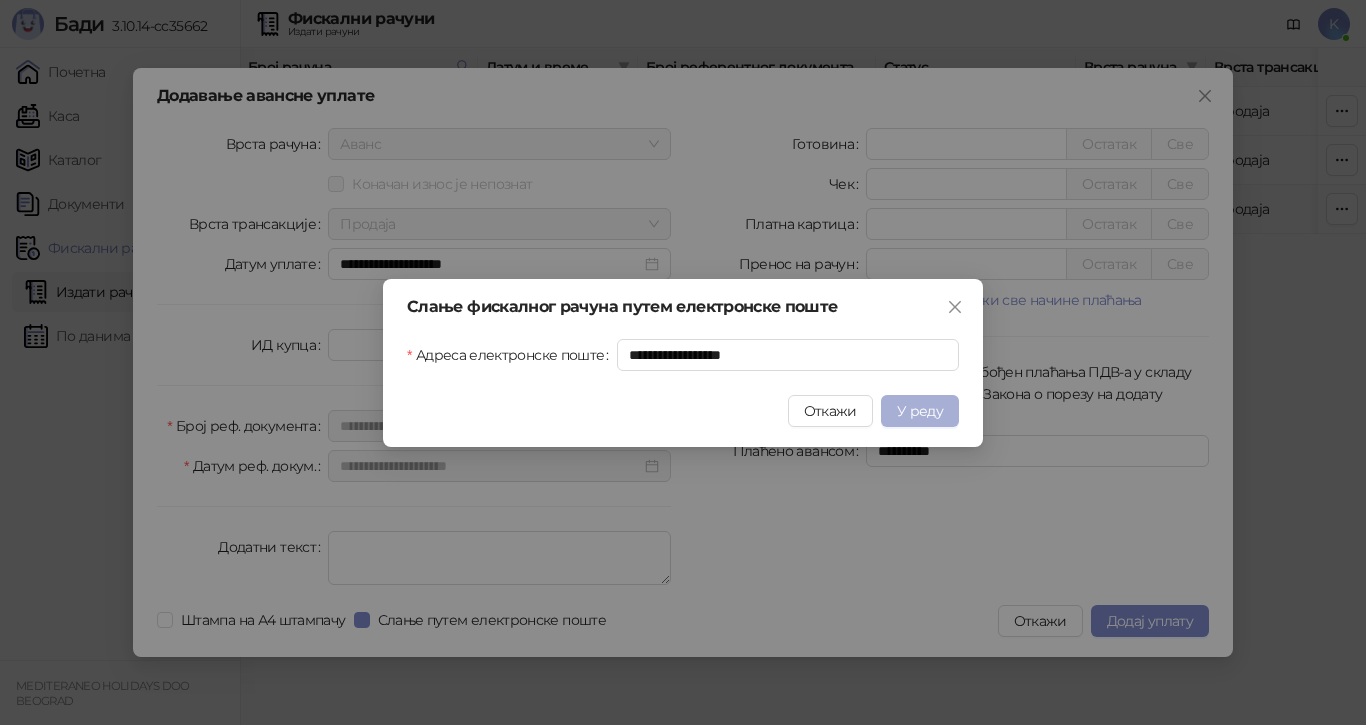 click on "У реду" at bounding box center (920, 411) 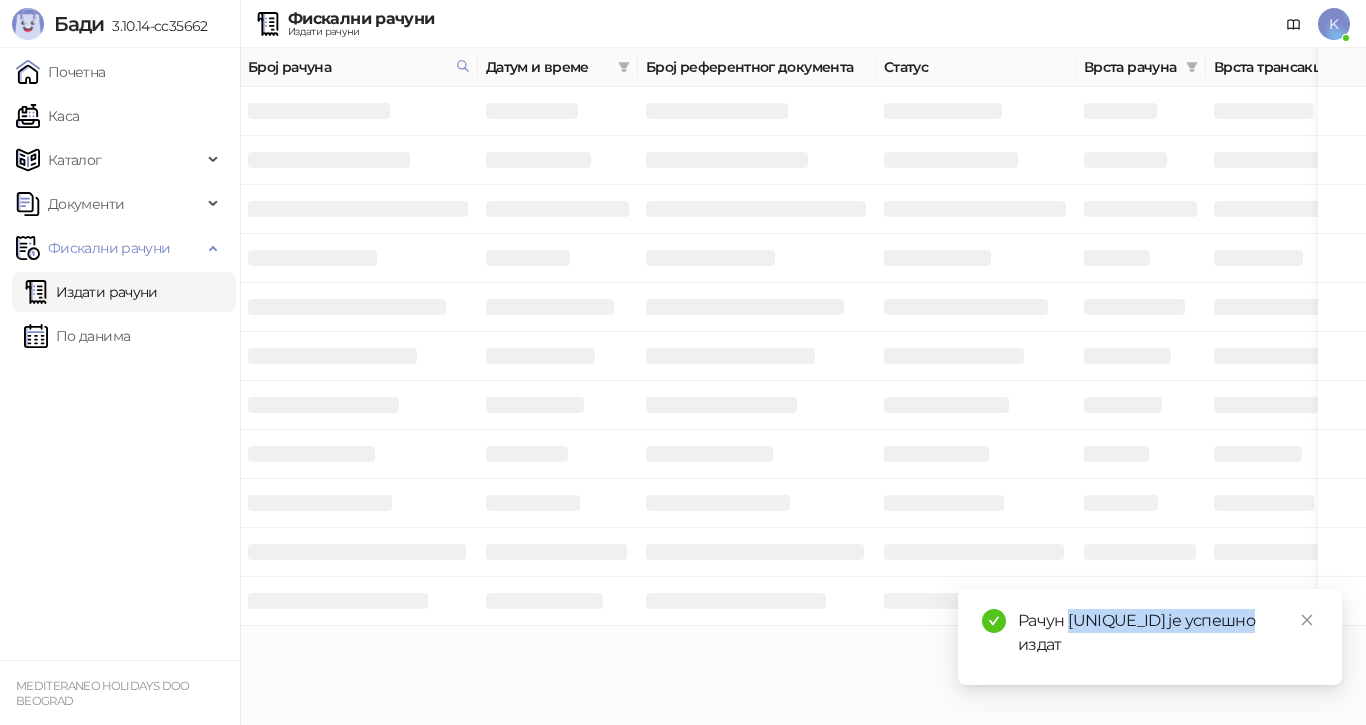 drag, startPoint x: 1272, startPoint y: 620, endPoint x: 1067, endPoint y: 613, distance: 205.11948 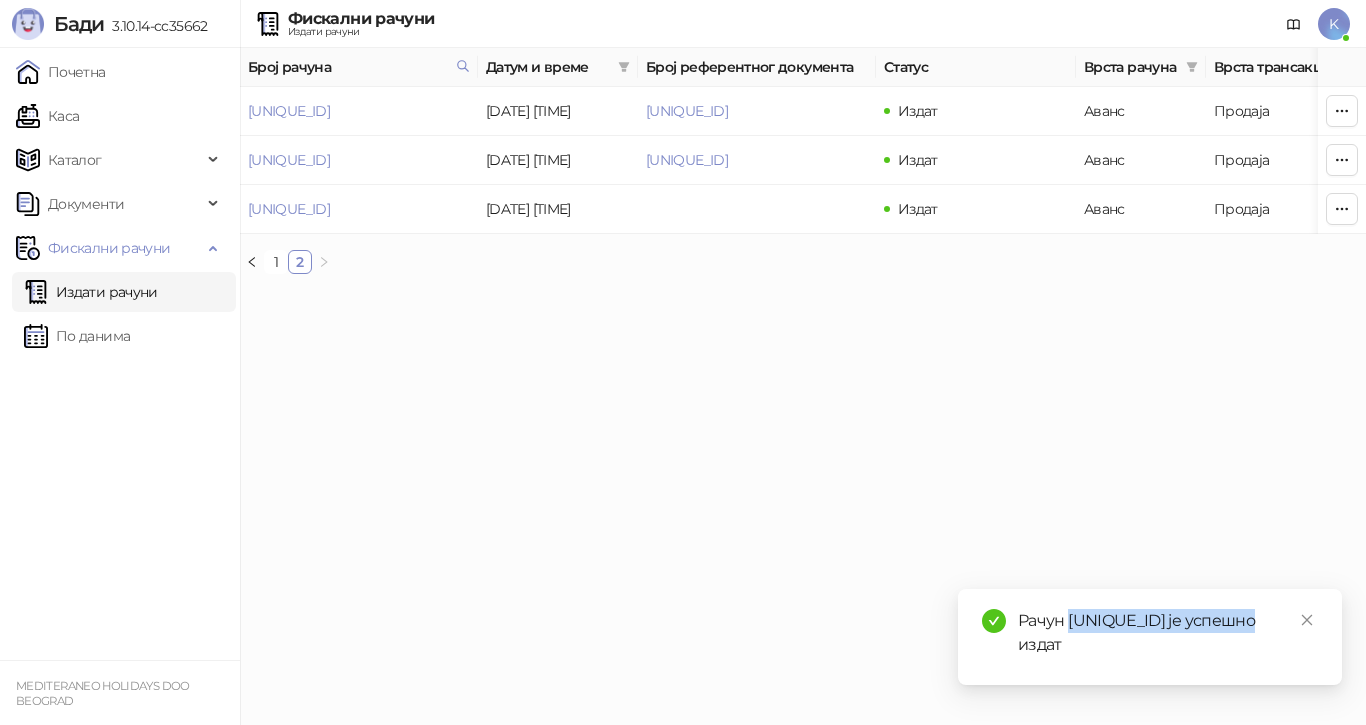 copy on "[UNIQUE_ID]" 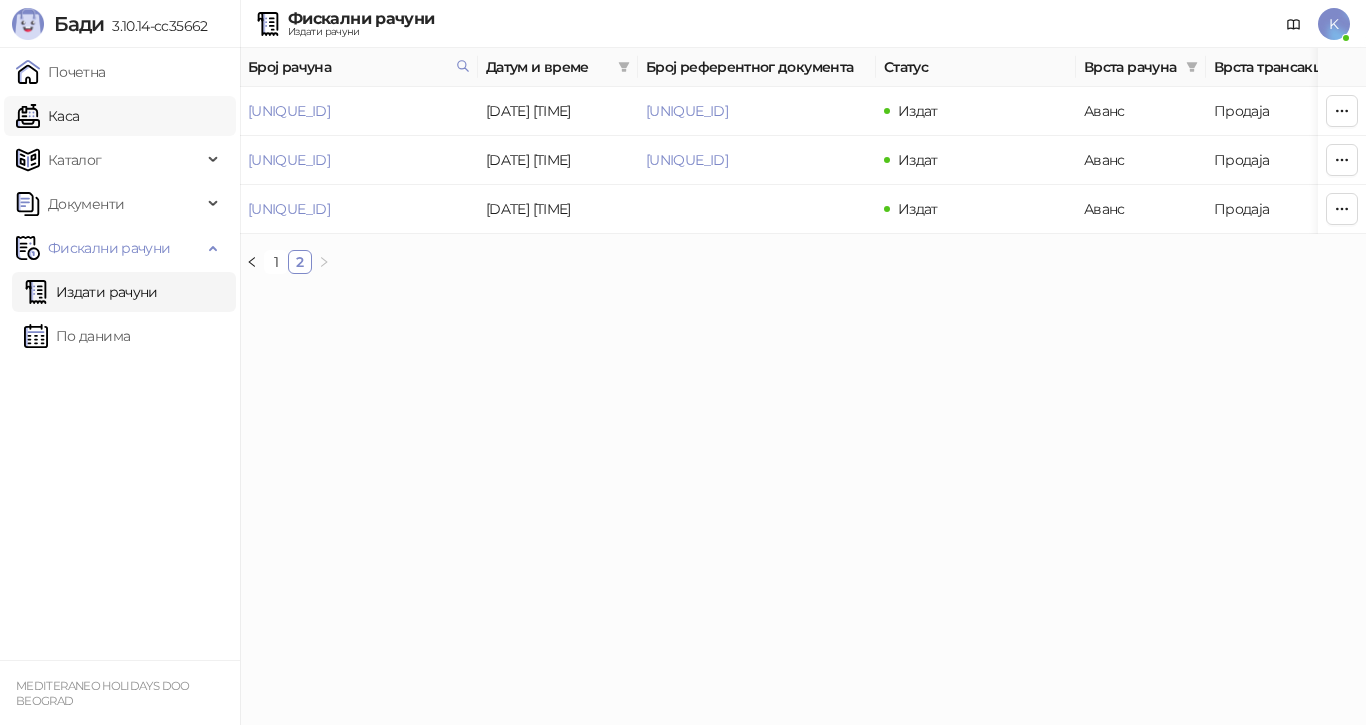 click on "Каса" at bounding box center (47, 116) 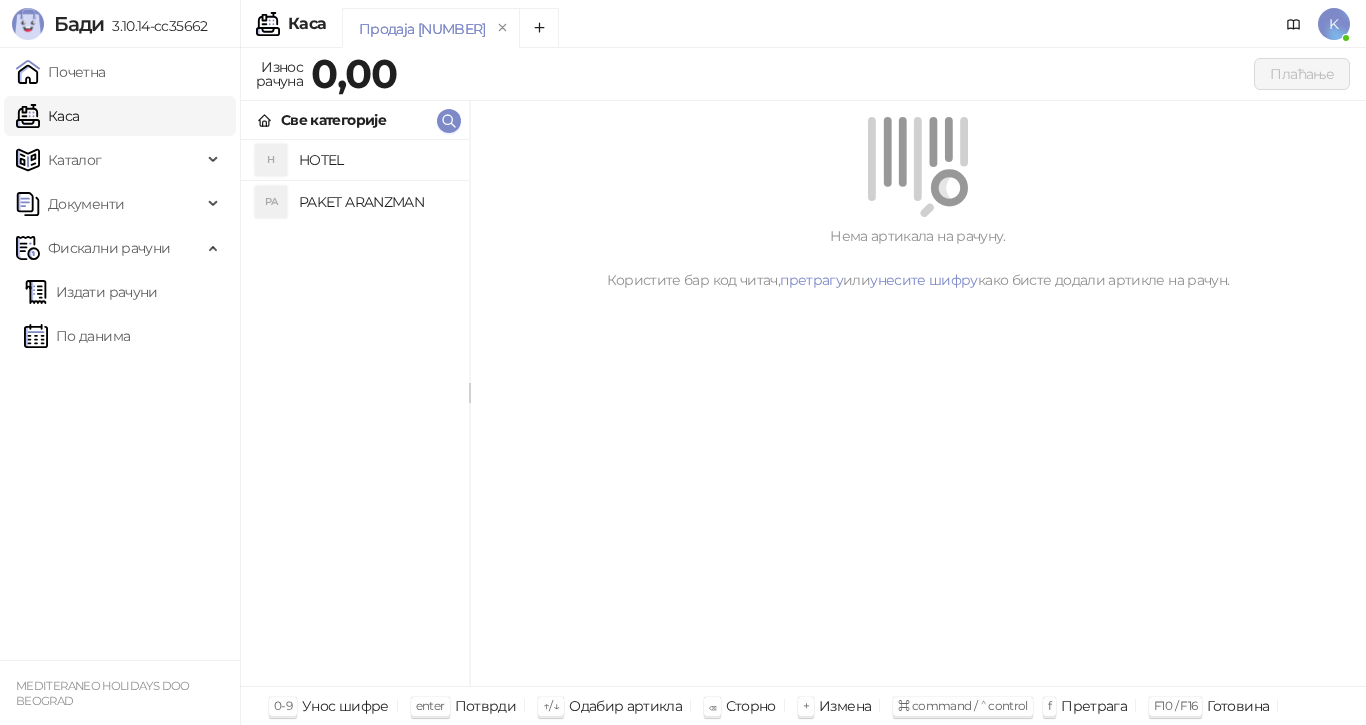 click on "PAKET ARANZMAN" at bounding box center [376, 202] 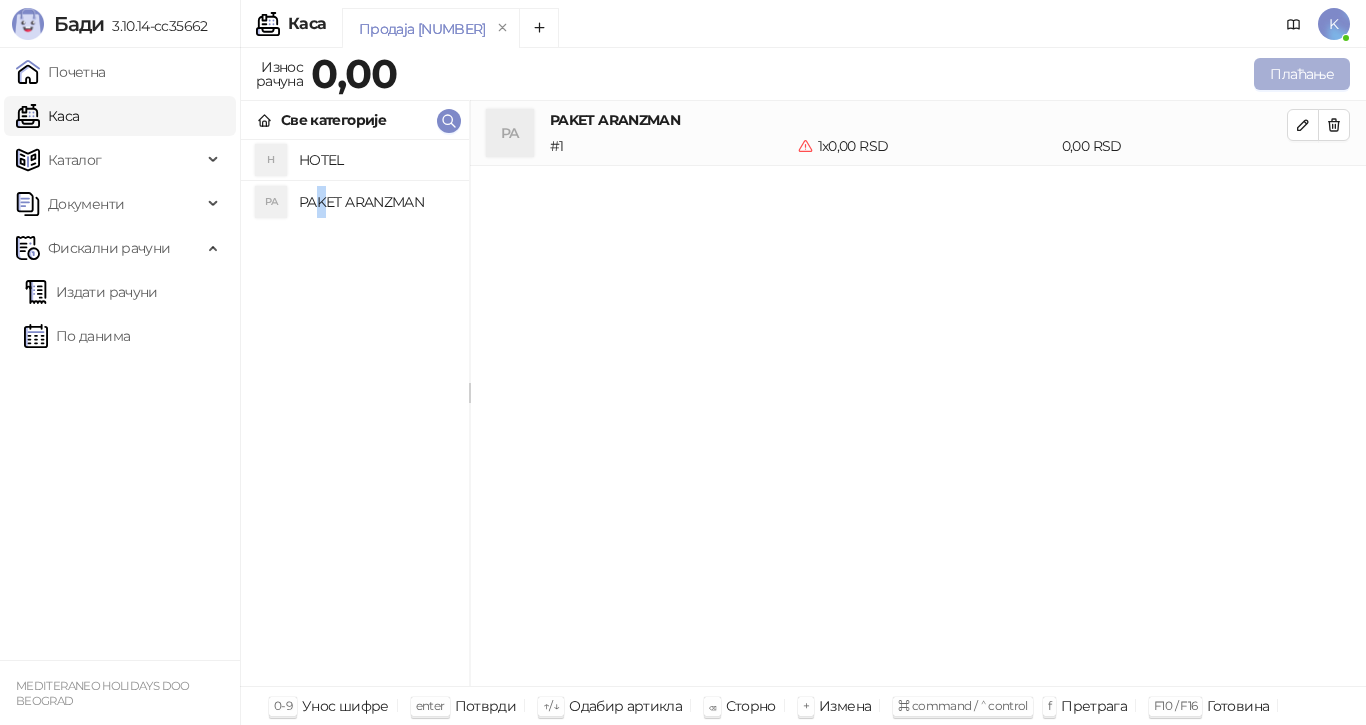 click on "Плаћање" at bounding box center (1302, 74) 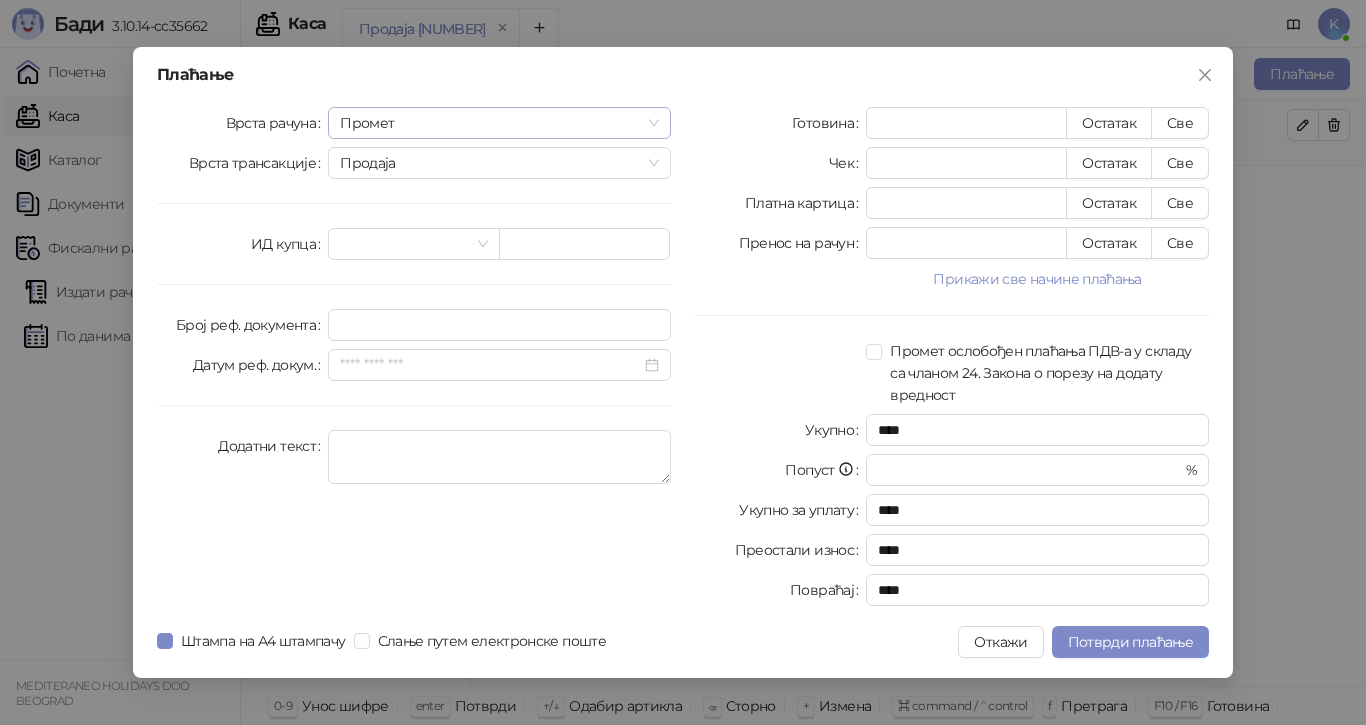click on "Промет" at bounding box center (499, 123) 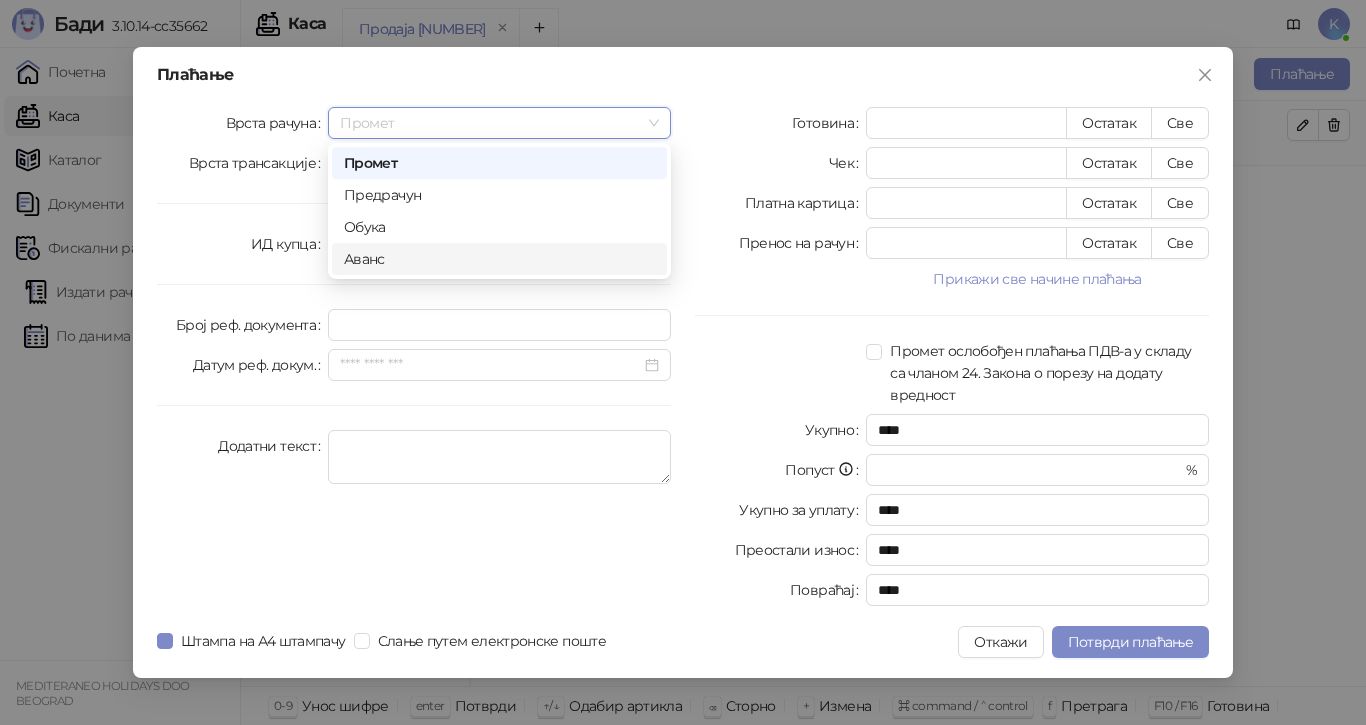 click on "Аванс" at bounding box center [499, 259] 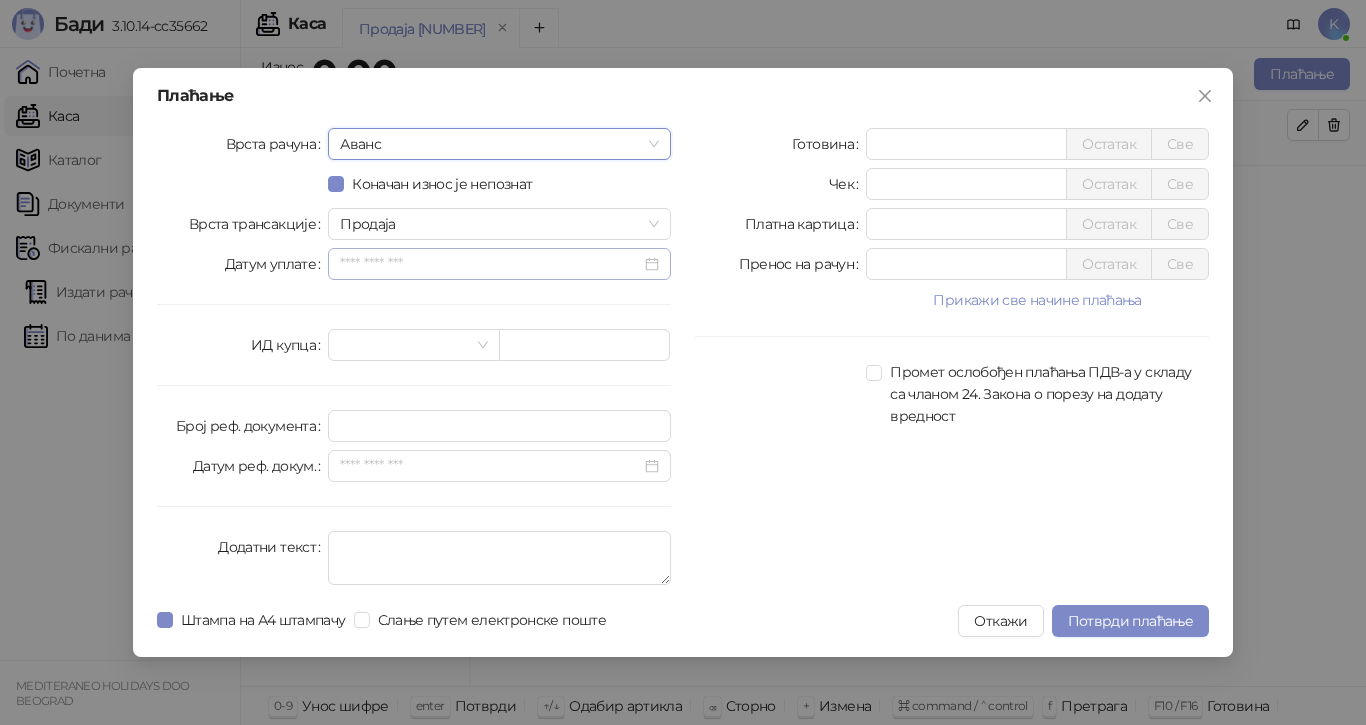click at bounding box center [499, 264] 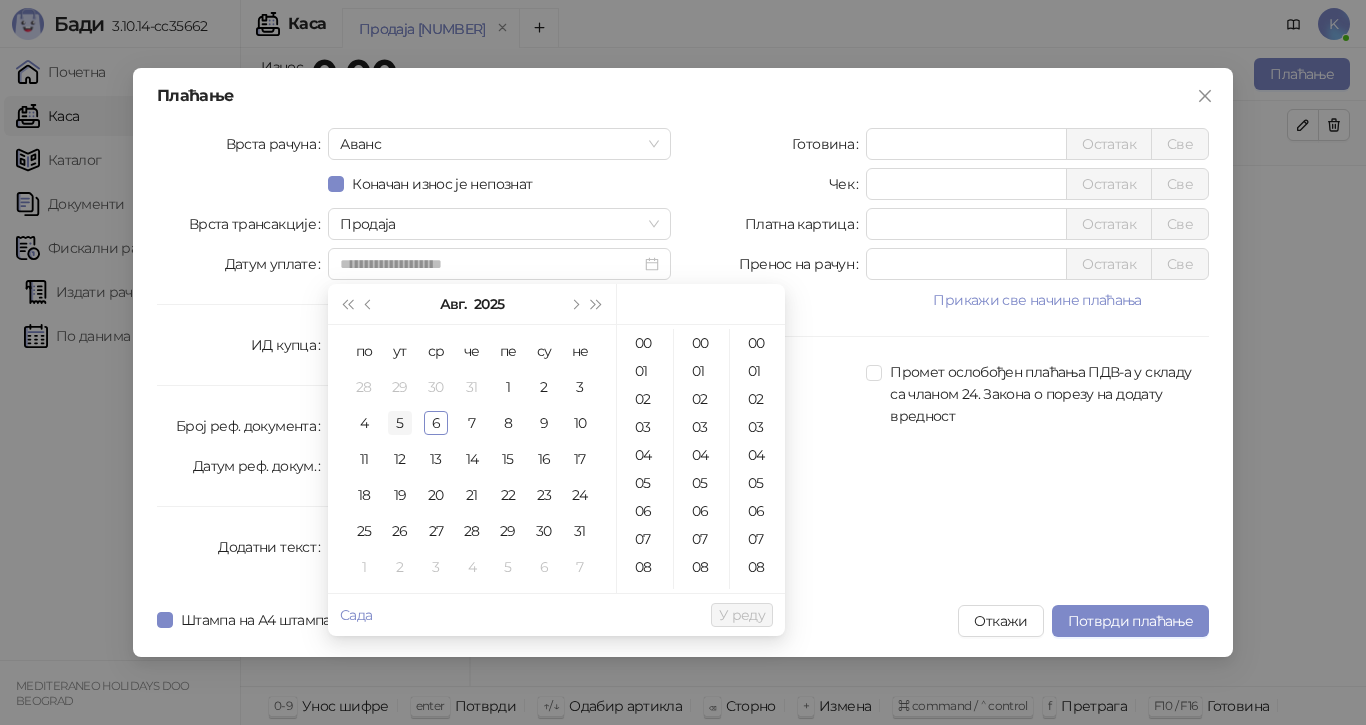 click on "5" at bounding box center (400, 423) 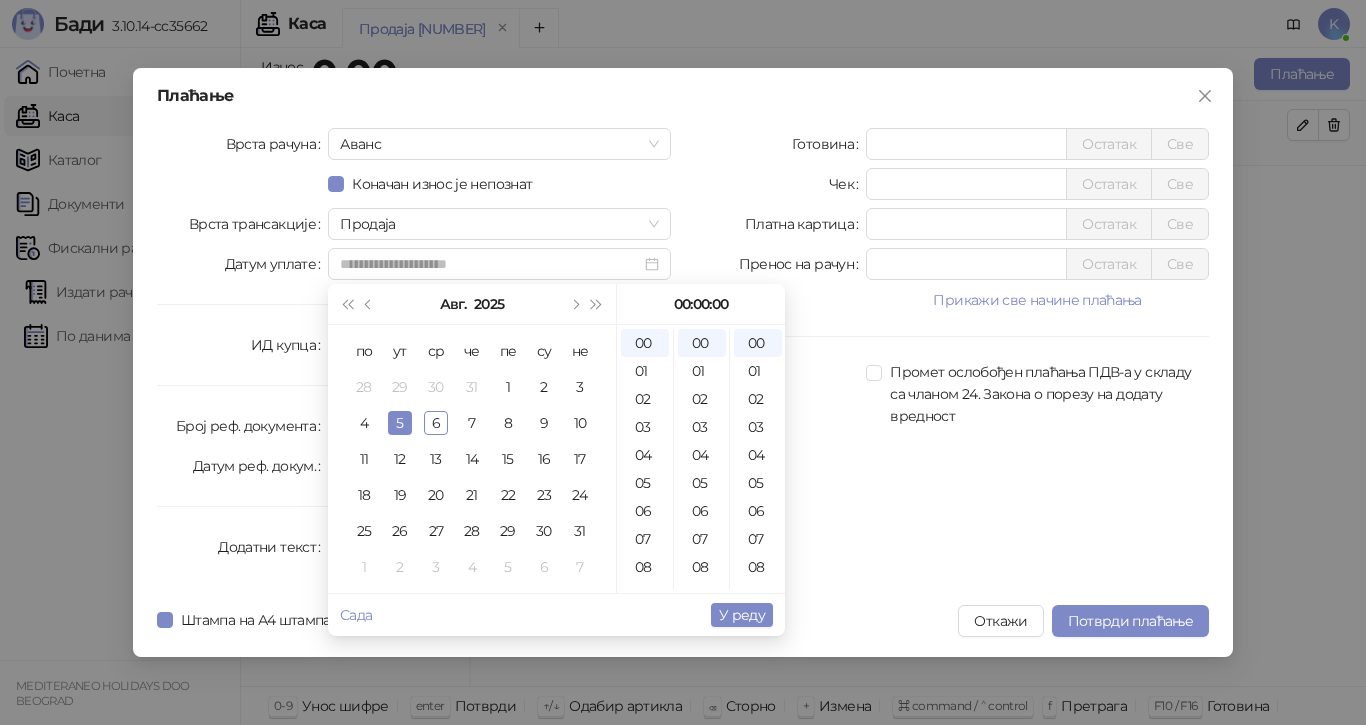 type on "**********" 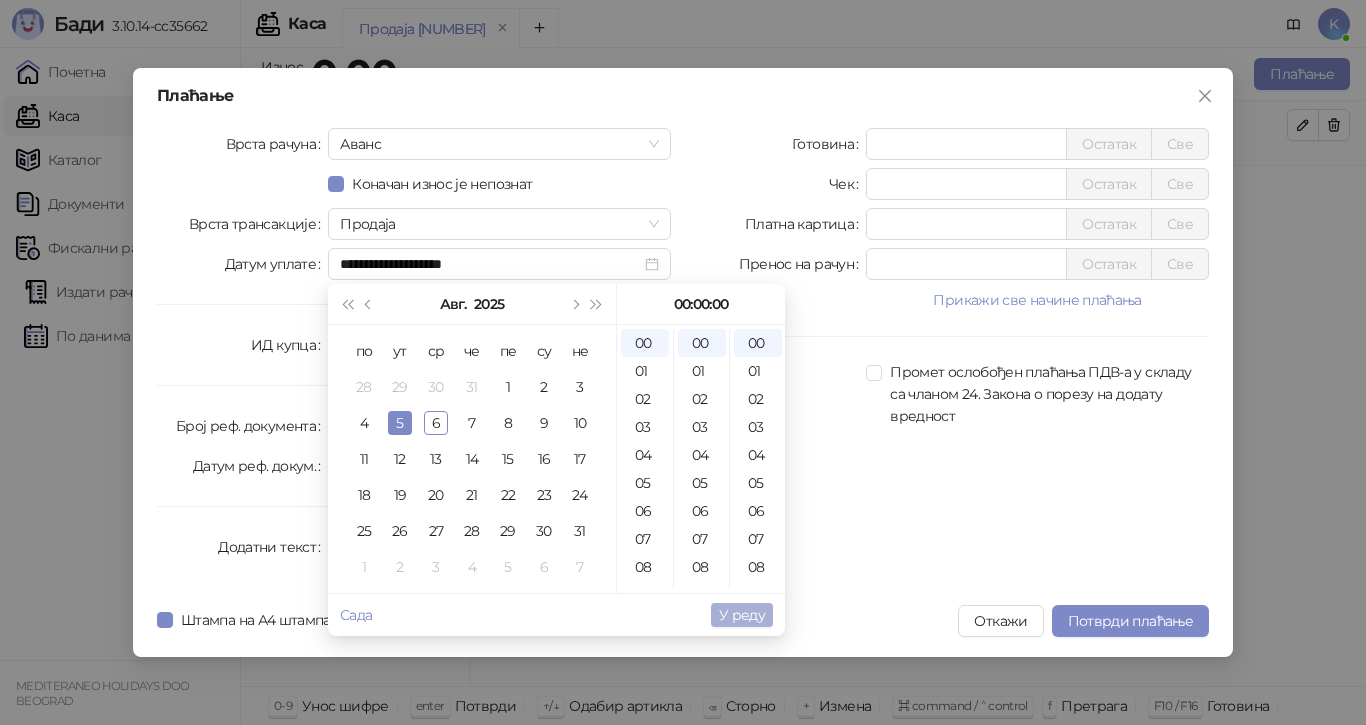 drag, startPoint x: 730, startPoint y: 616, endPoint x: 586, endPoint y: 607, distance: 144.28098 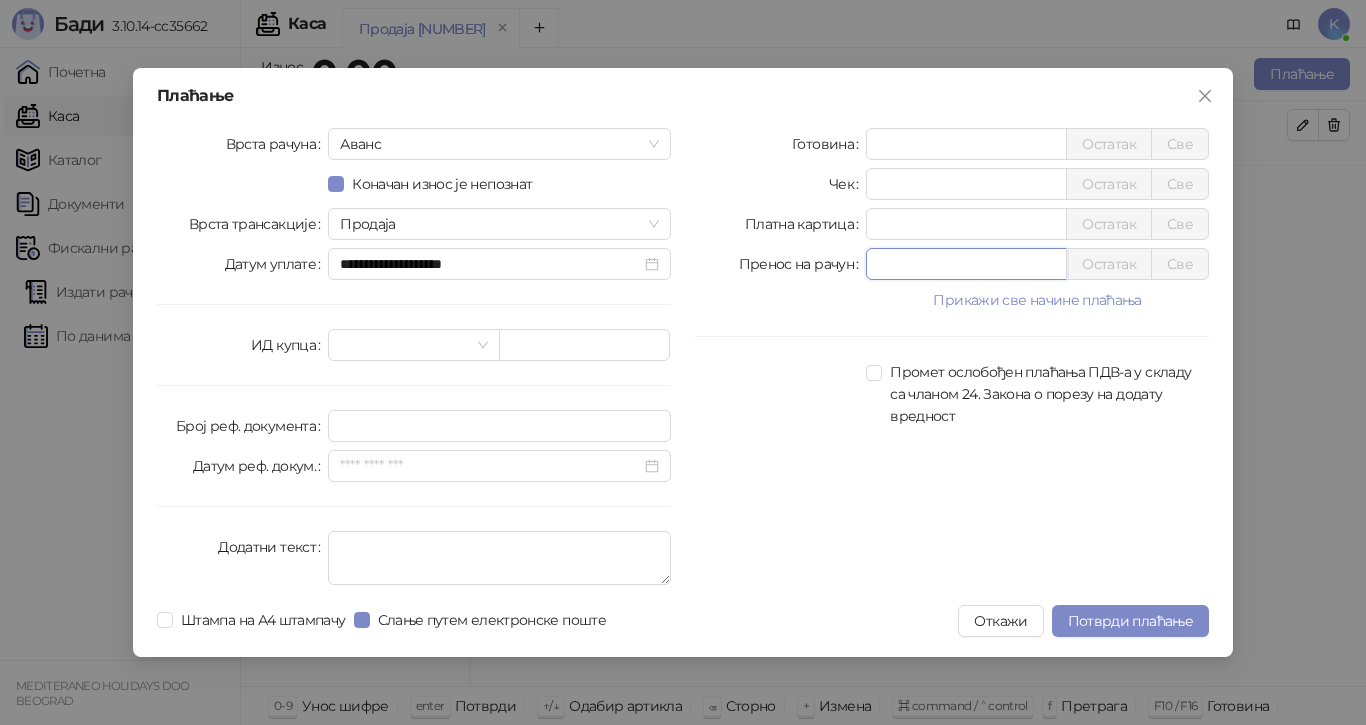drag, startPoint x: 843, startPoint y: 263, endPoint x: 804, endPoint y: 278, distance: 41.785164 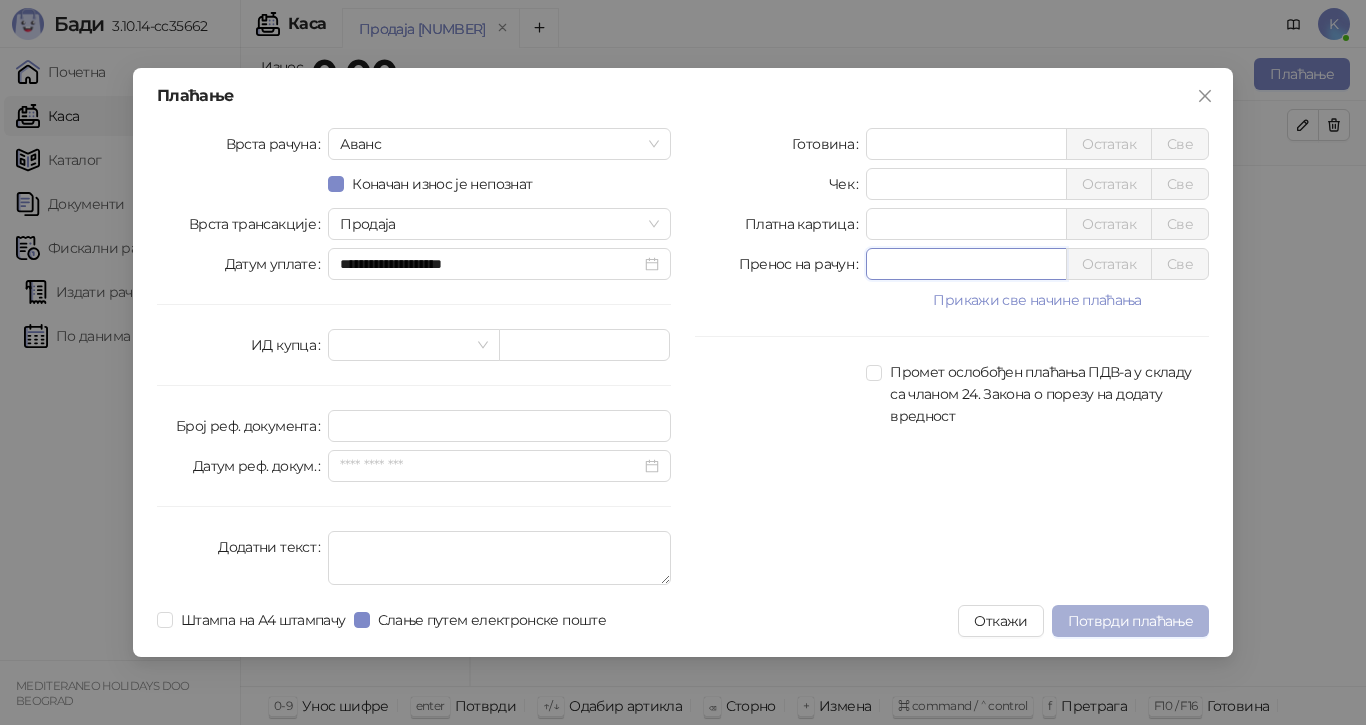 type on "******" 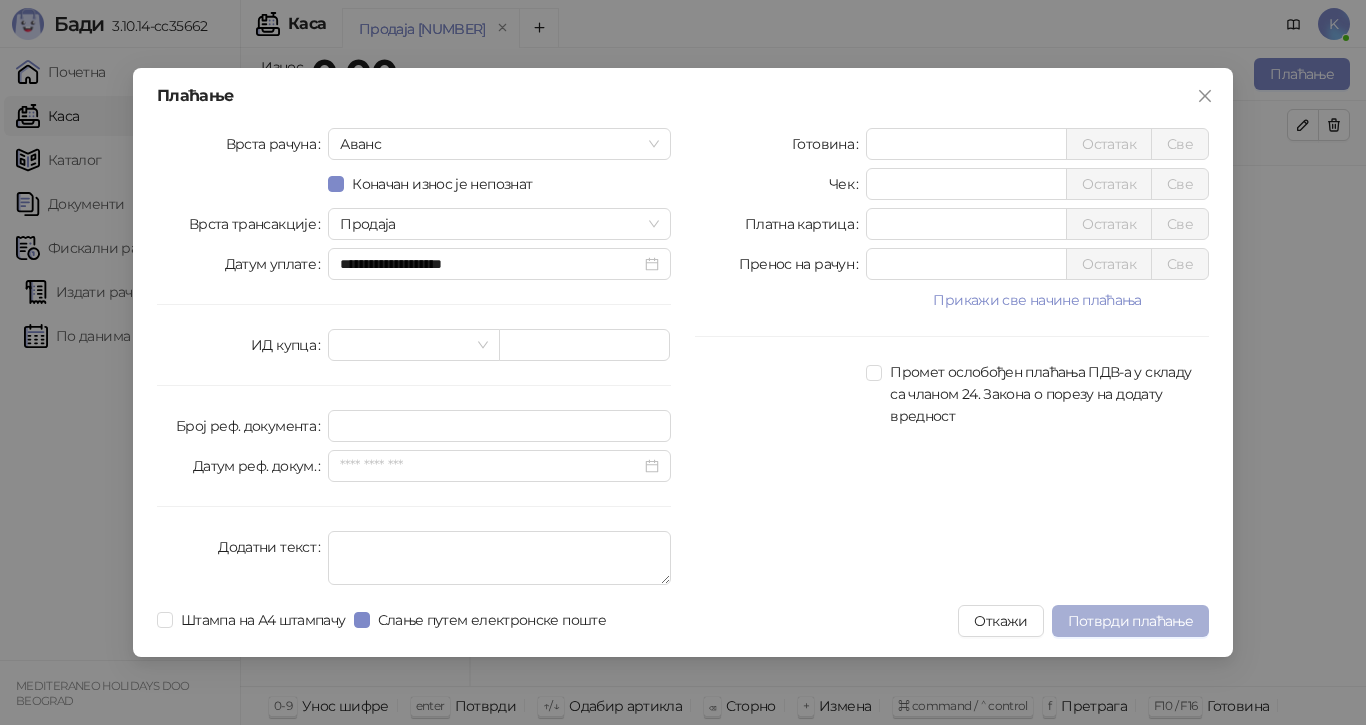 click on "Потврди плаћање" at bounding box center (1130, 621) 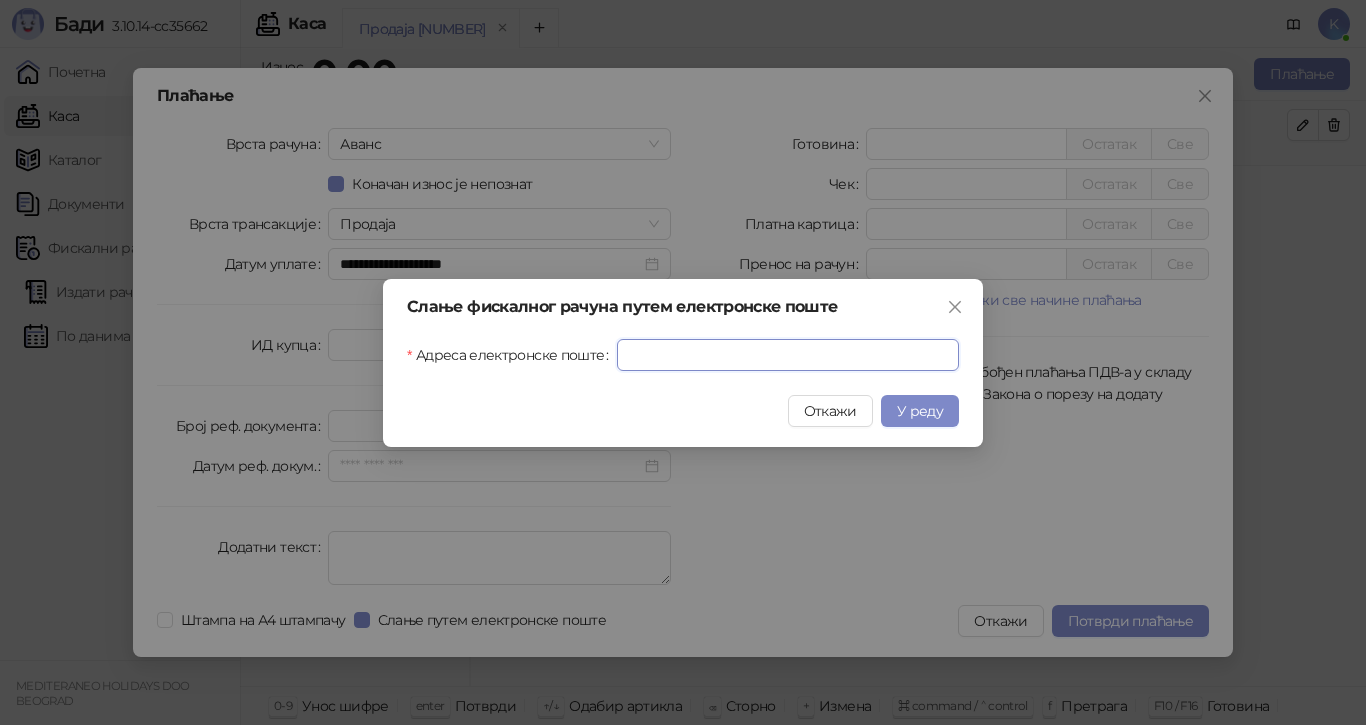 drag, startPoint x: 765, startPoint y: 369, endPoint x: 731, endPoint y: 375, distance: 34.525352 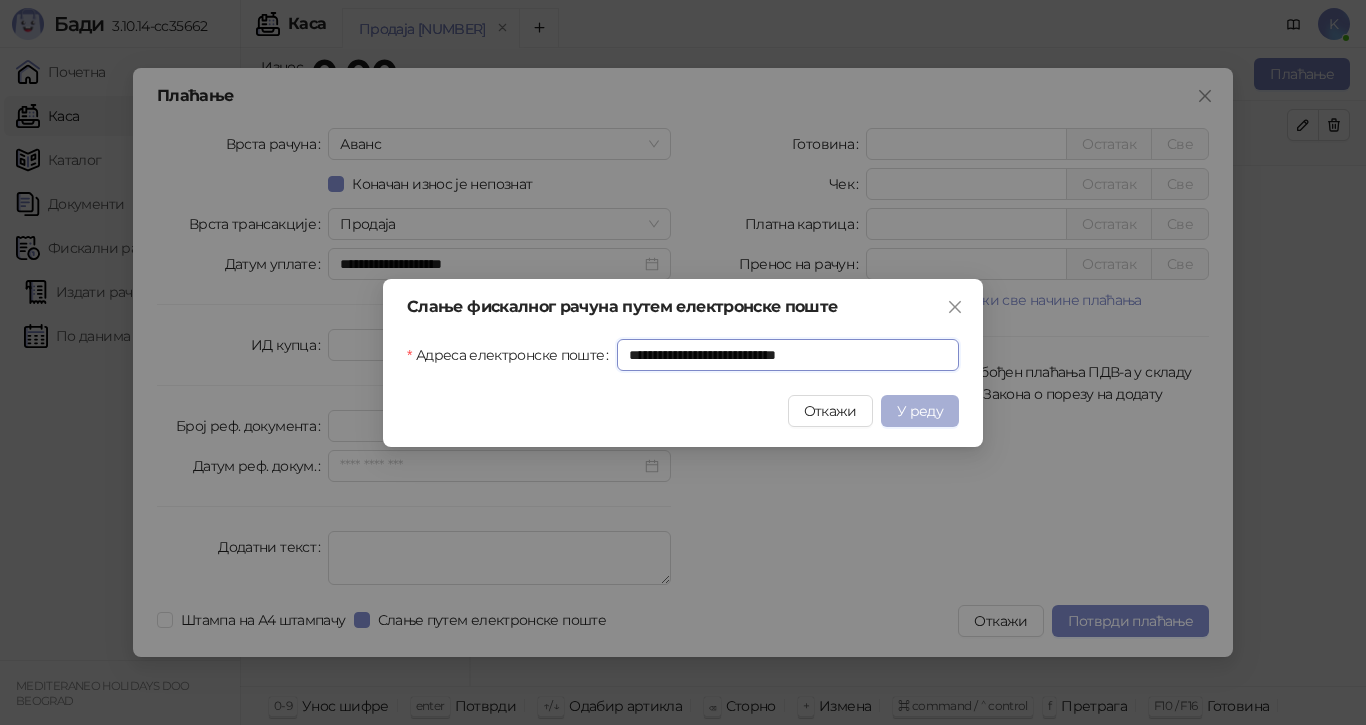 type on "**********" 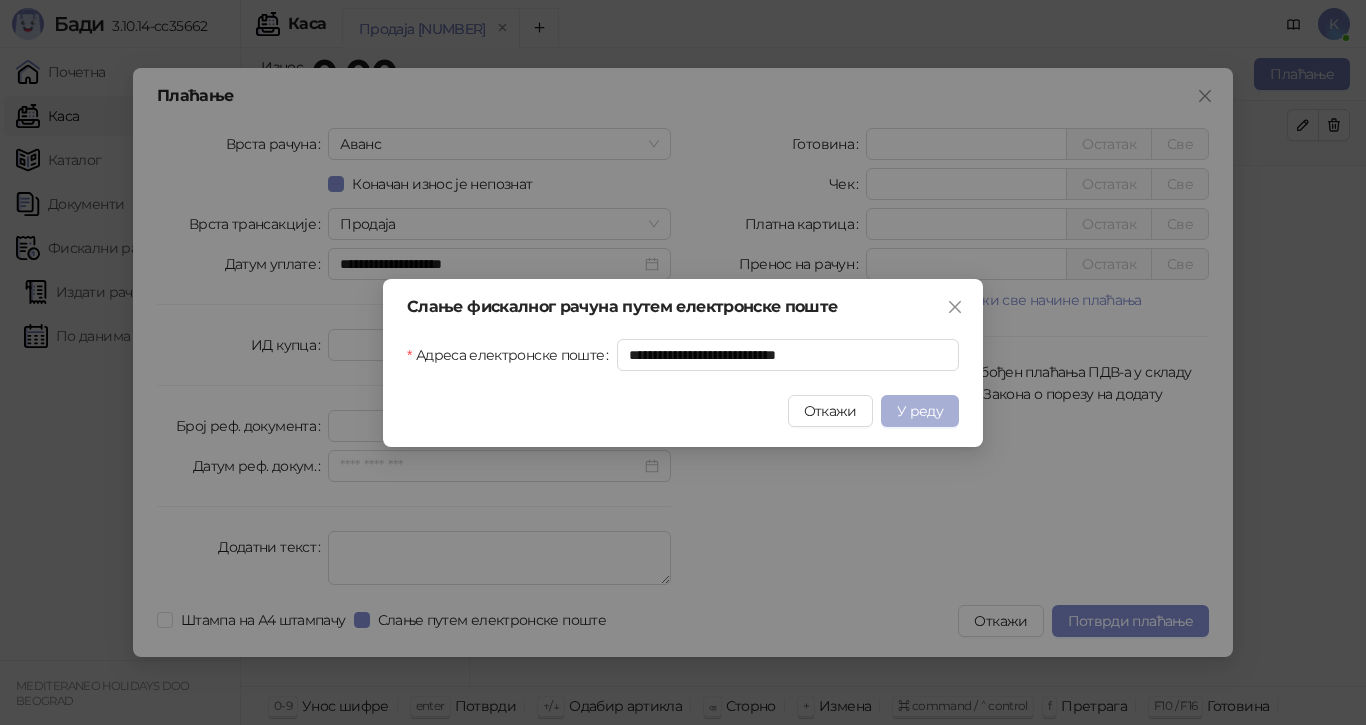 click on "У реду" at bounding box center (920, 411) 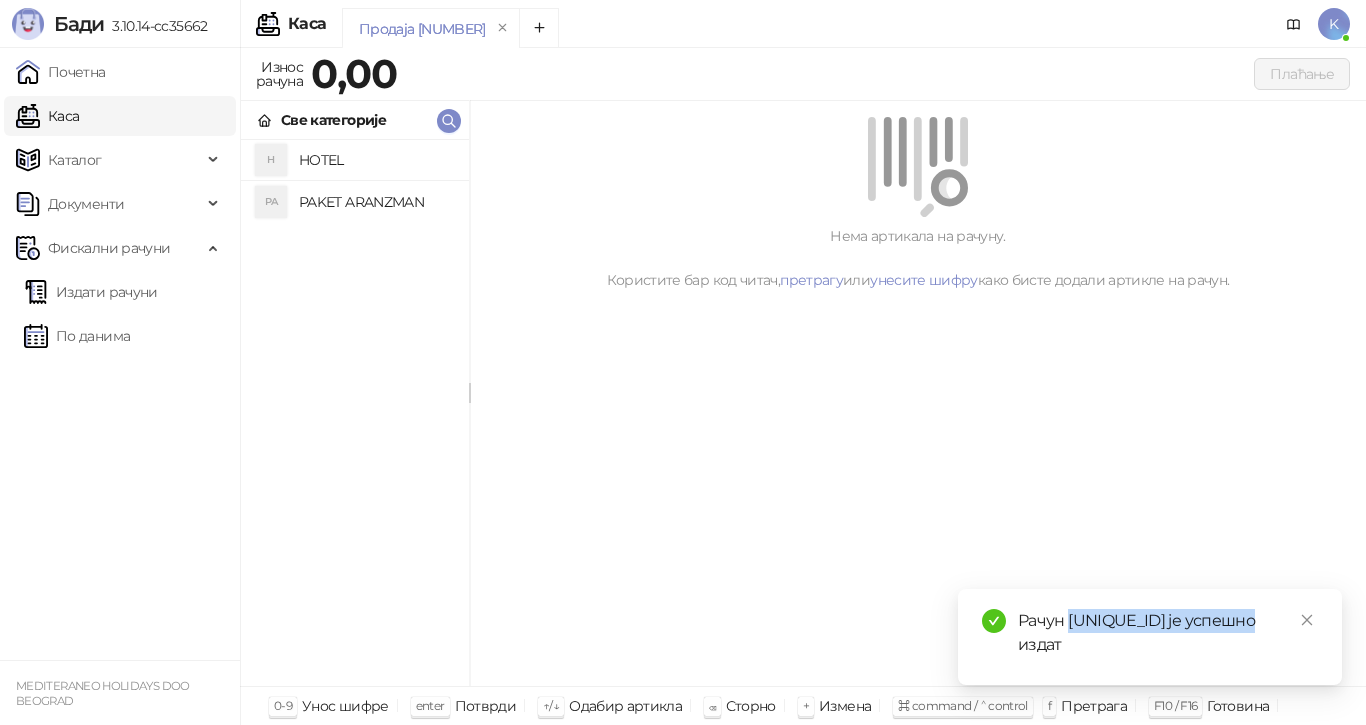 drag, startPoint x: 1268, startPoint y: 622, endPoint x: 1070, endPoint y: 617, distance: 198.06313 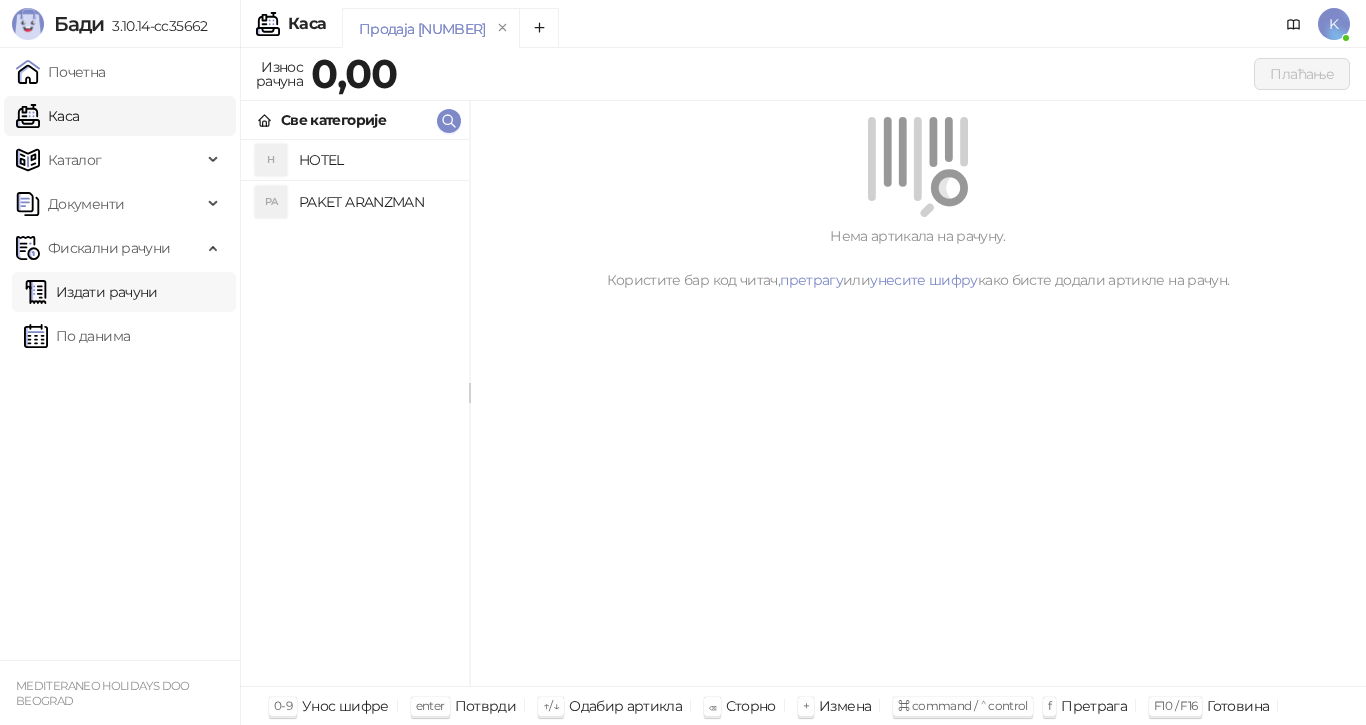 click on "Издати рачуни" at bounding box center [91, 292] 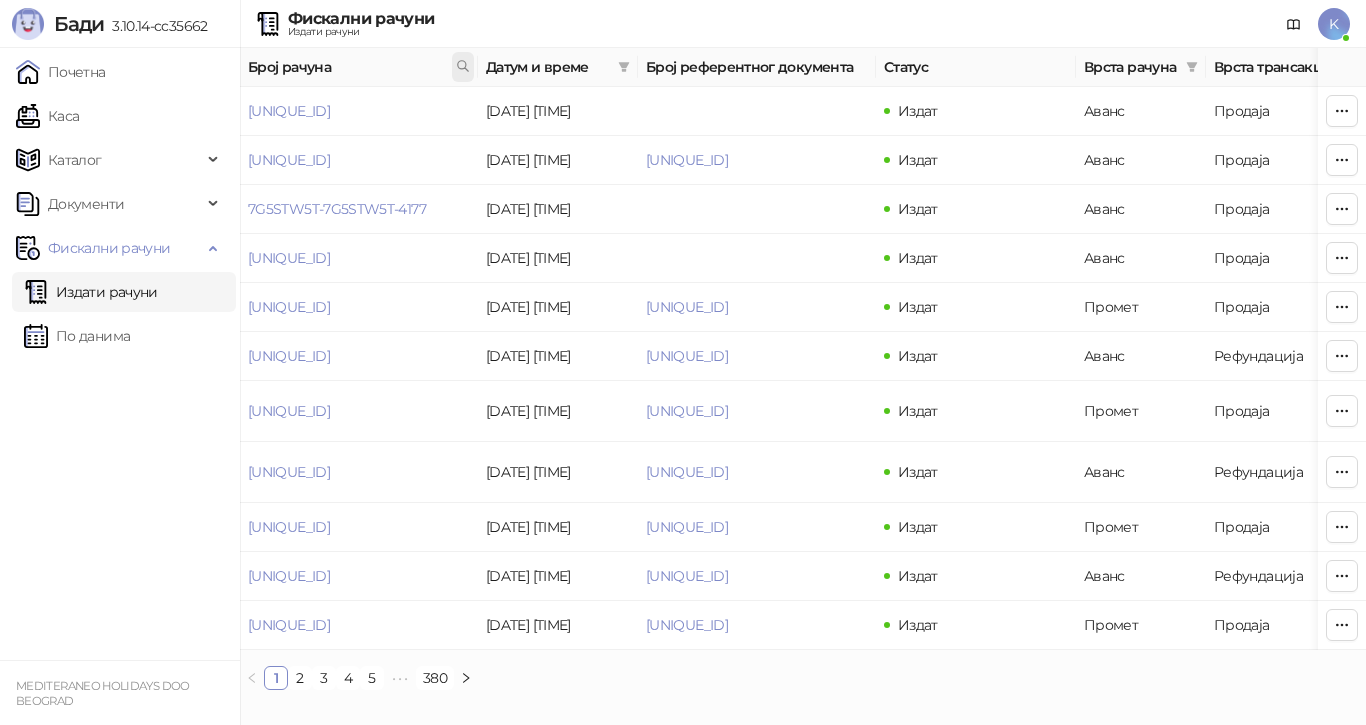 click 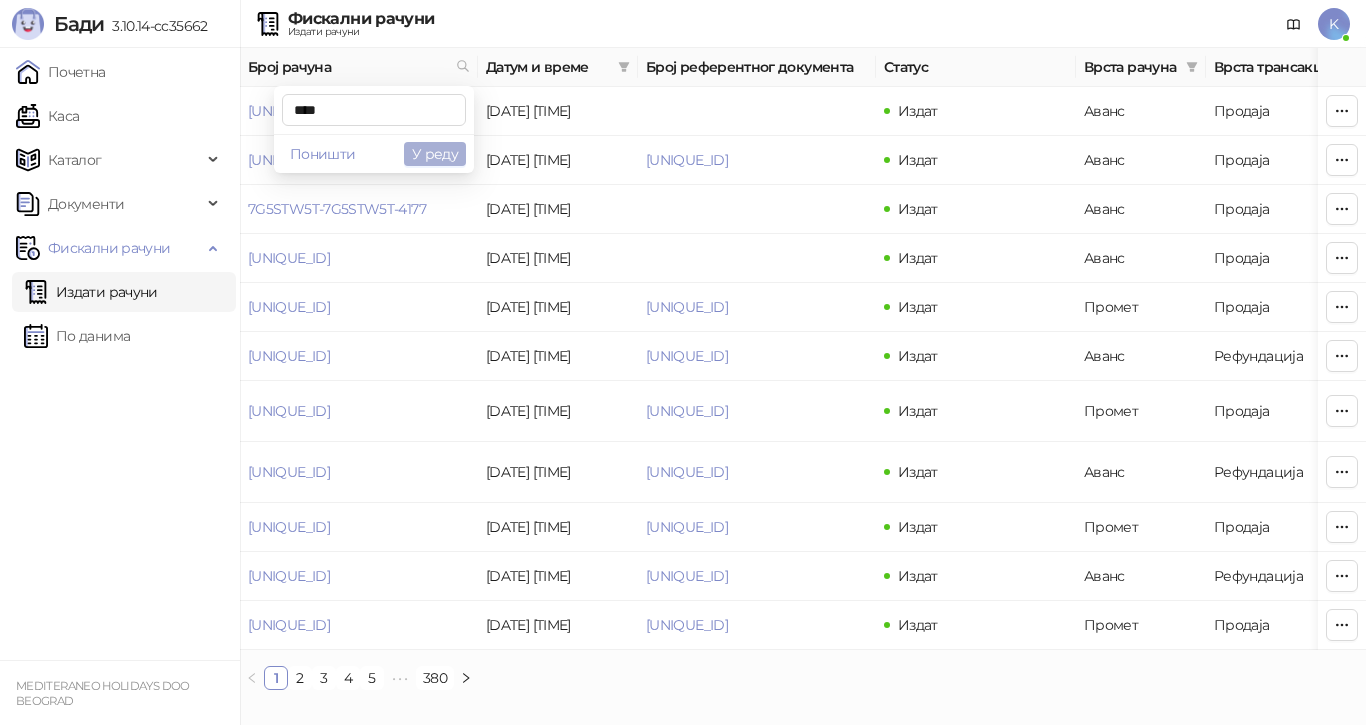 type on "****" 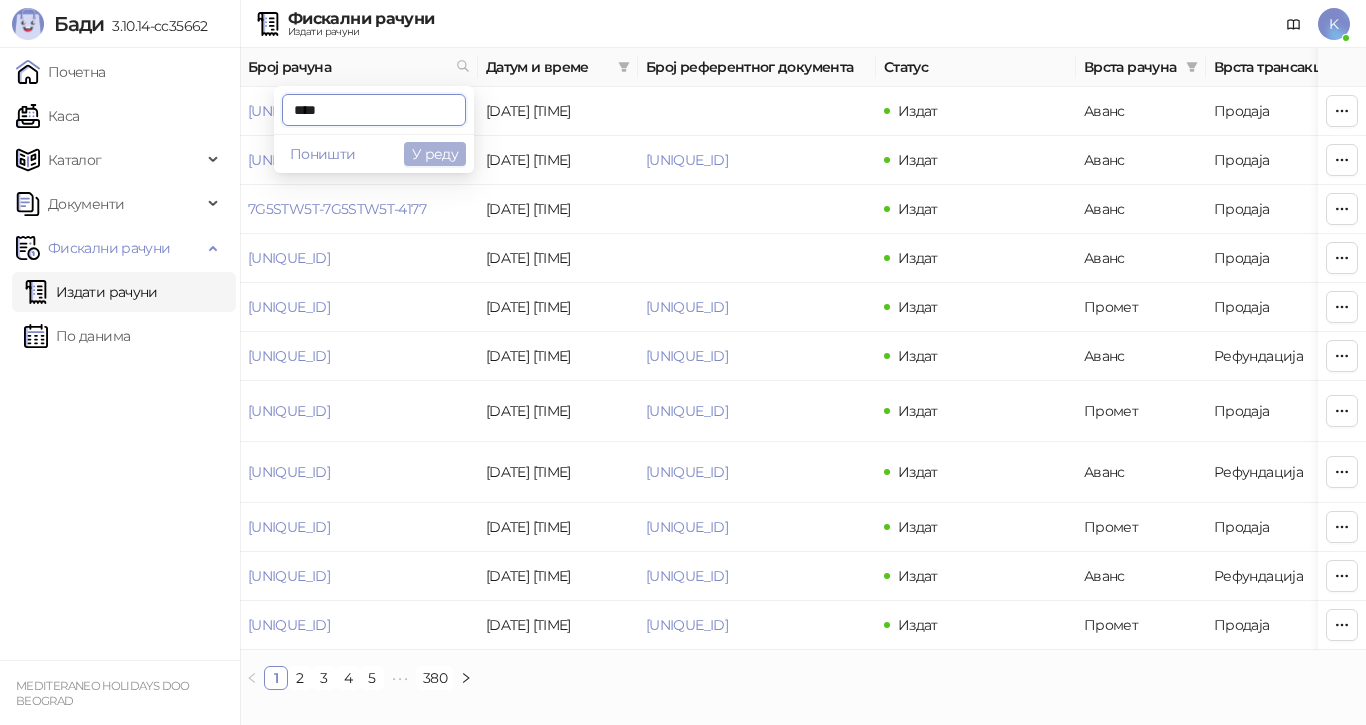 click on "У реду" at bounding box center (435, 154) 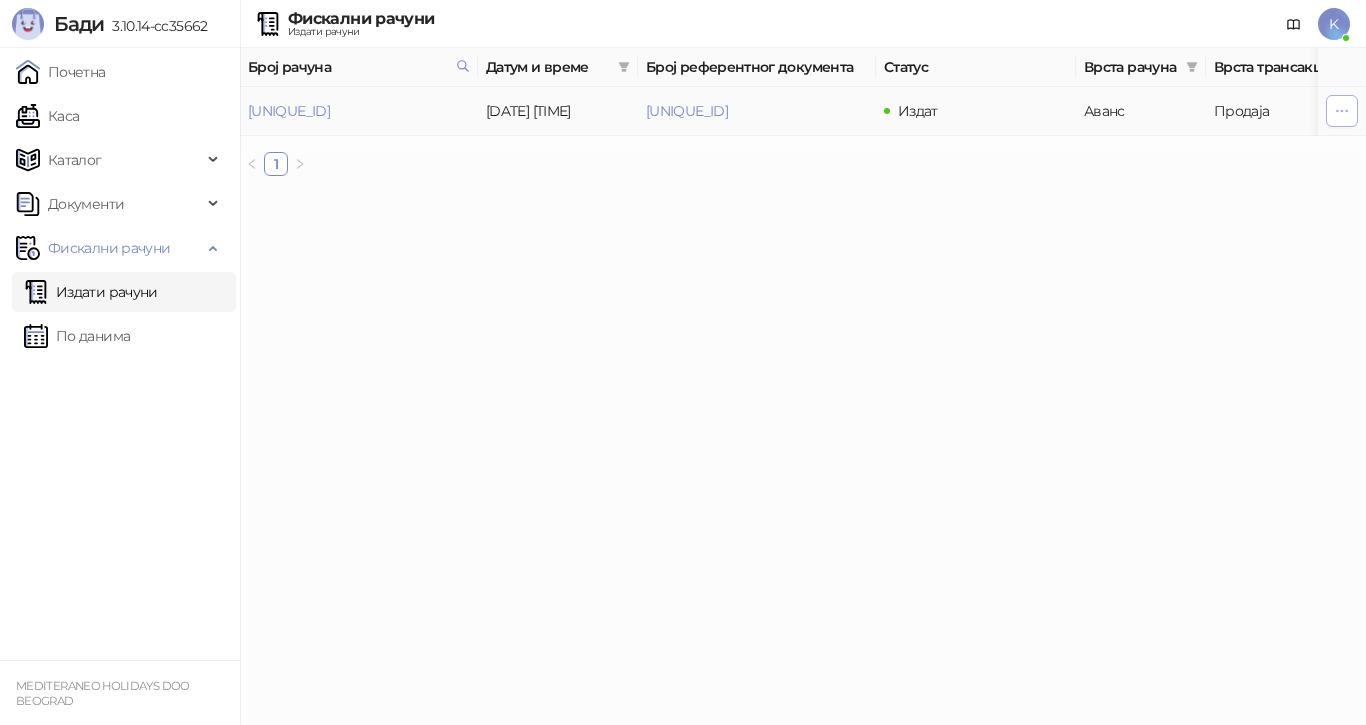 click 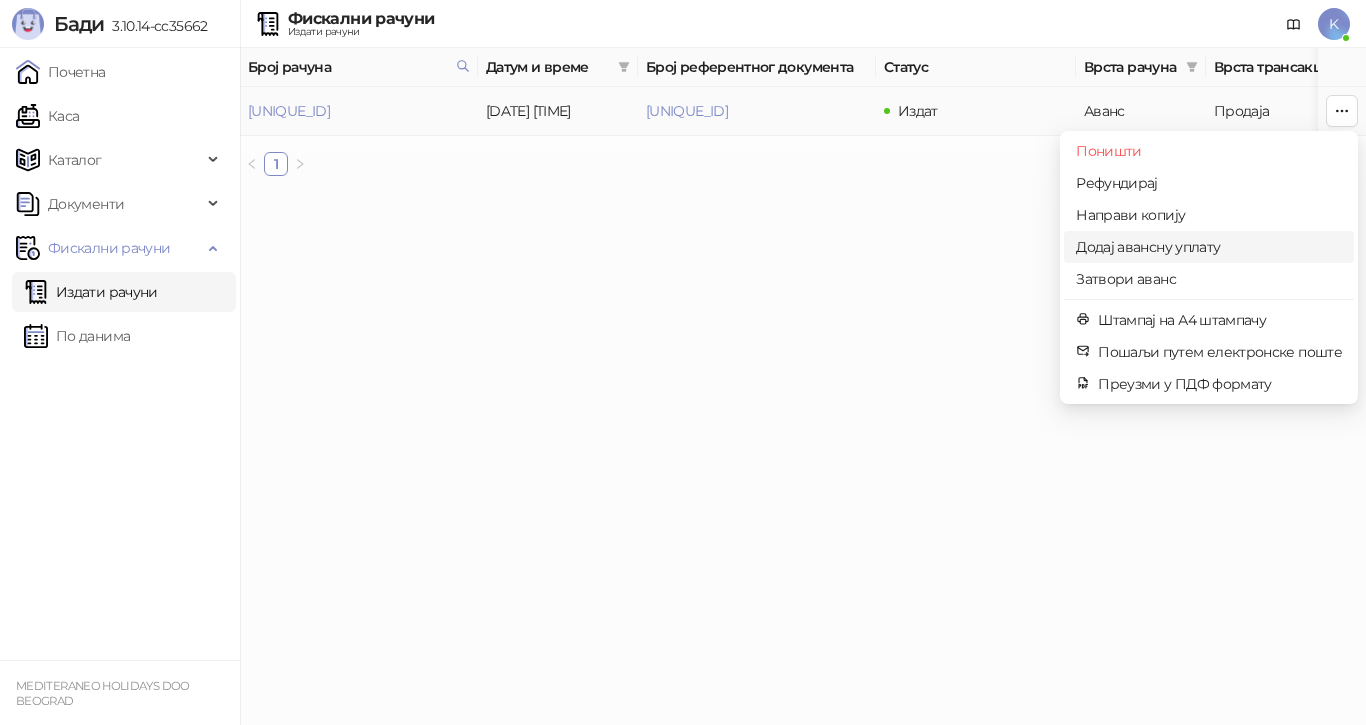click on "Додај авансну уплату" at bounding box center [1209, 247] 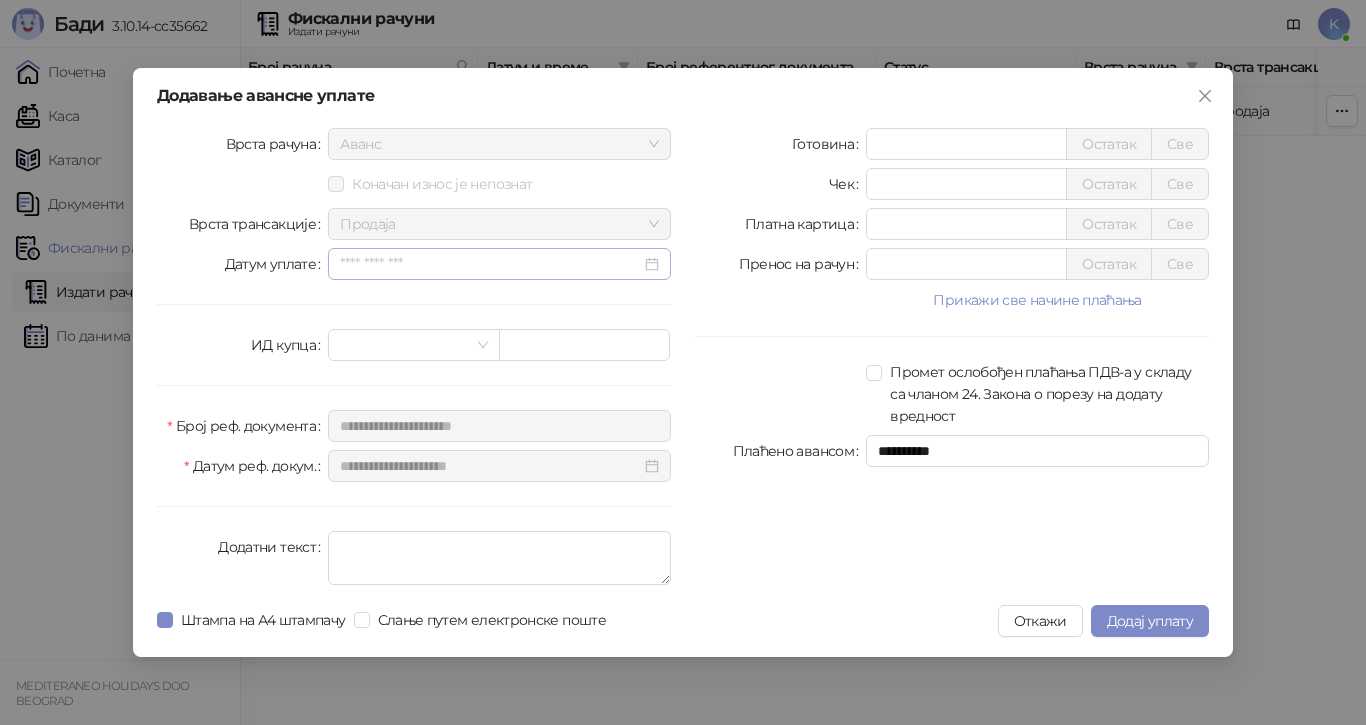 click at bounding box center [499, 264] 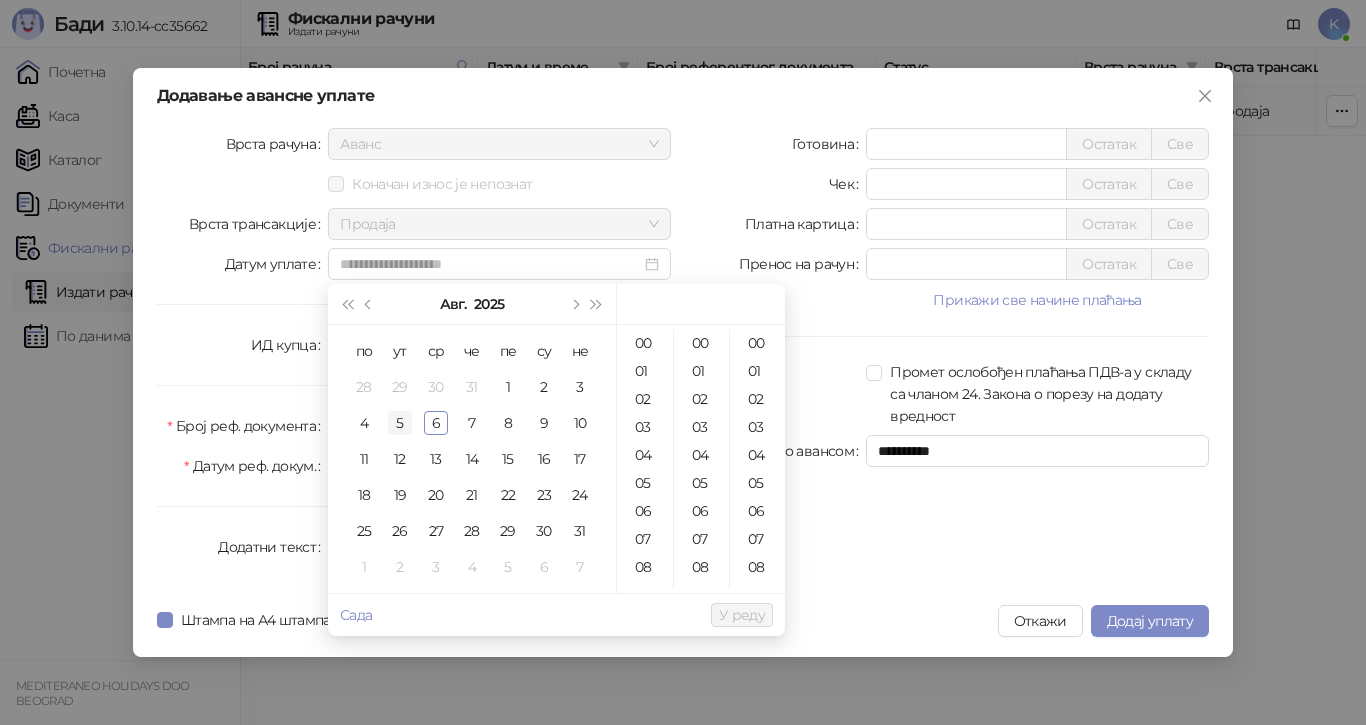 click on "5" at bounding box center [400, 423] 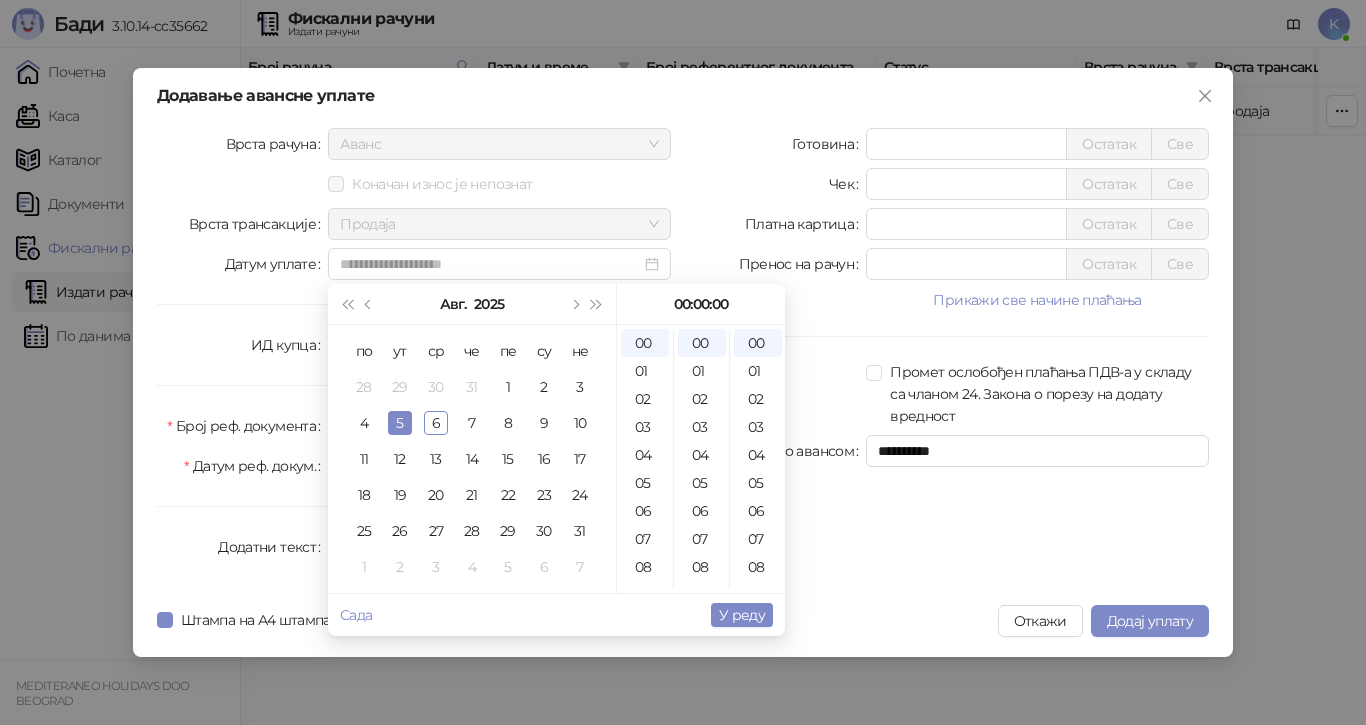 type on "**********" 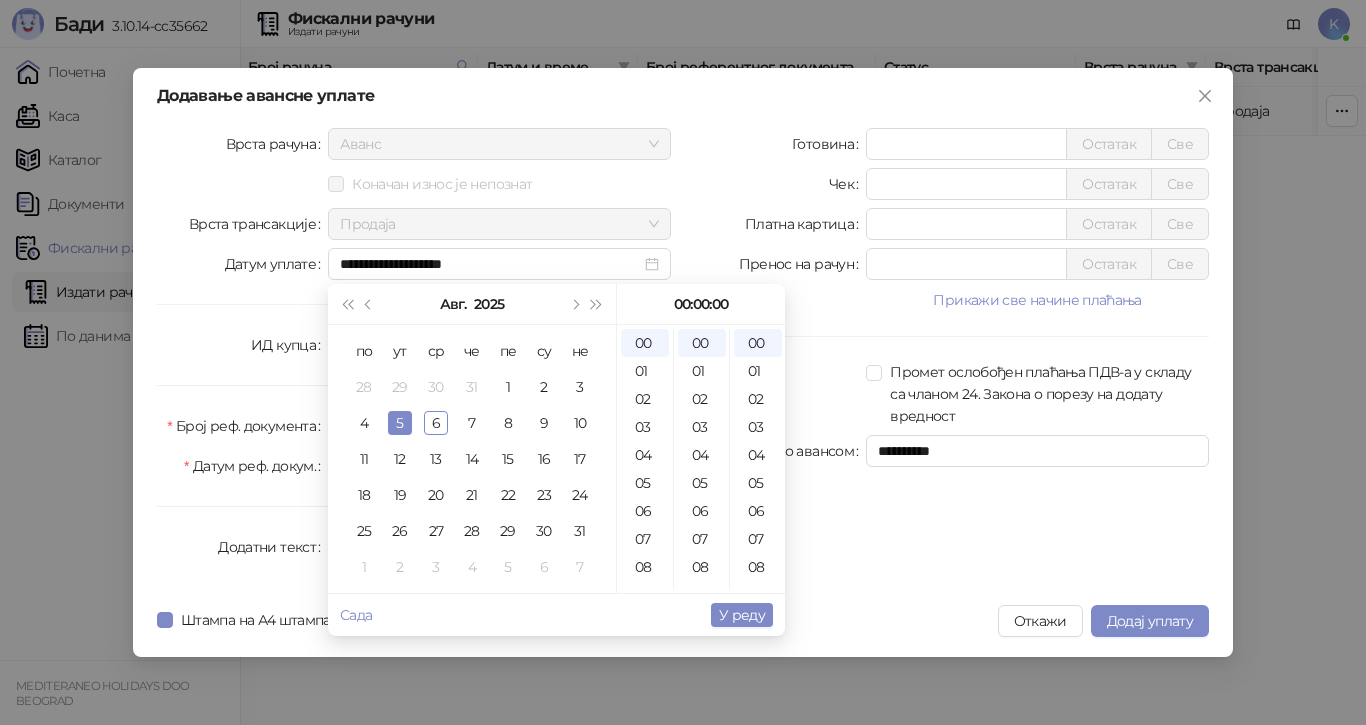 click on "У реду" at bounding box center [742, 615] 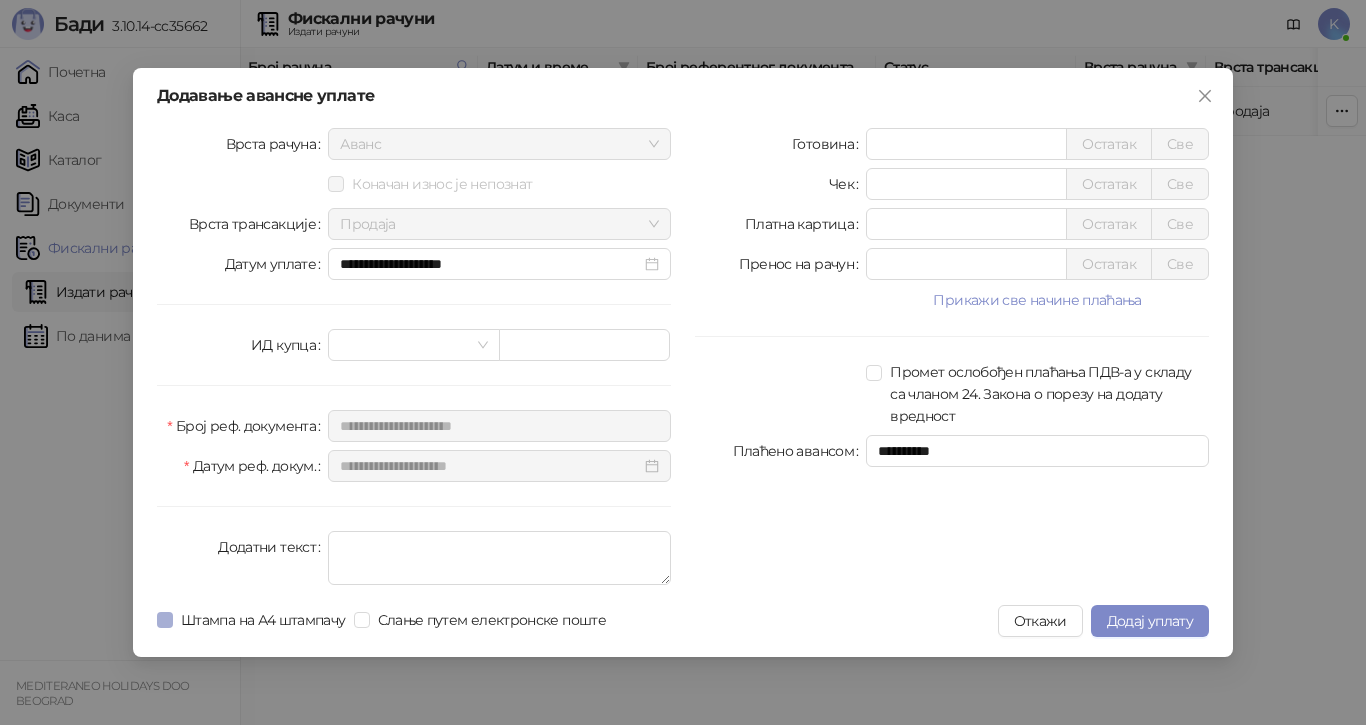 click on "Штампа на А4 штампачу" at bounding box center (255, 620) 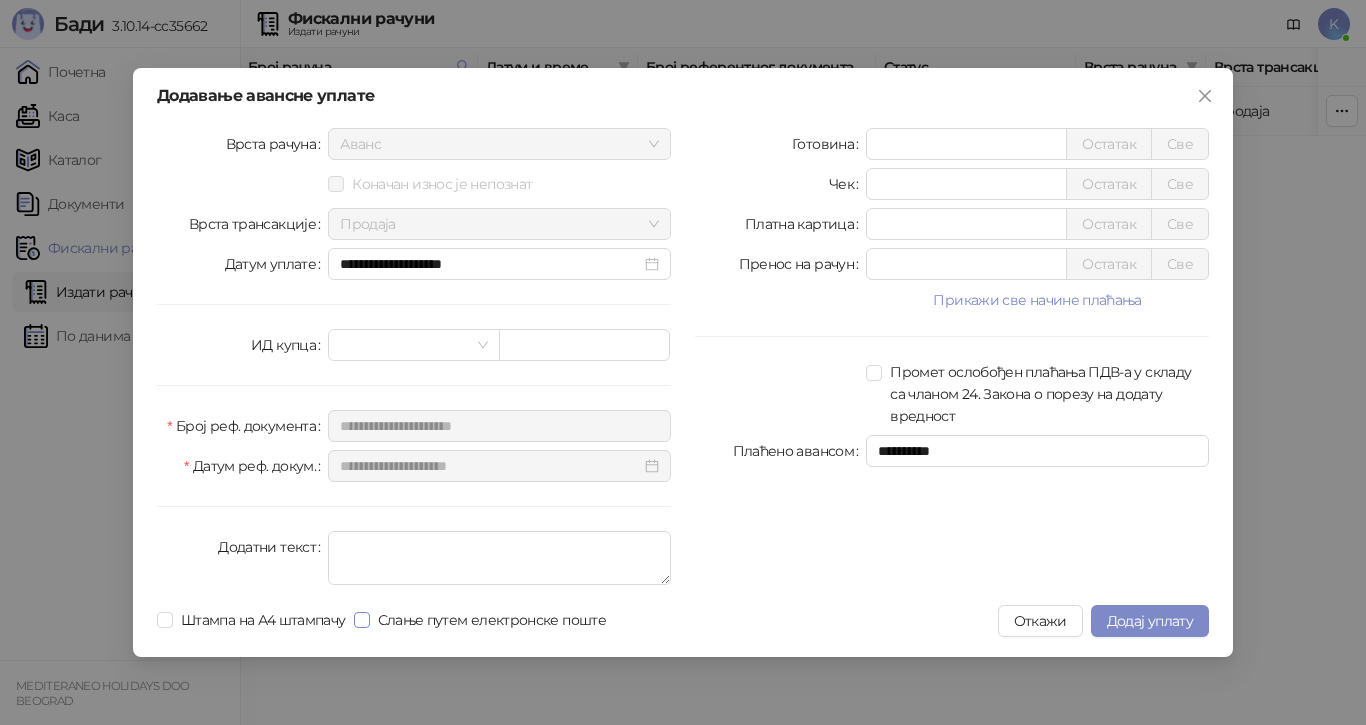 click on "Слање путем електронске поште" at bounding box center [492, 620] 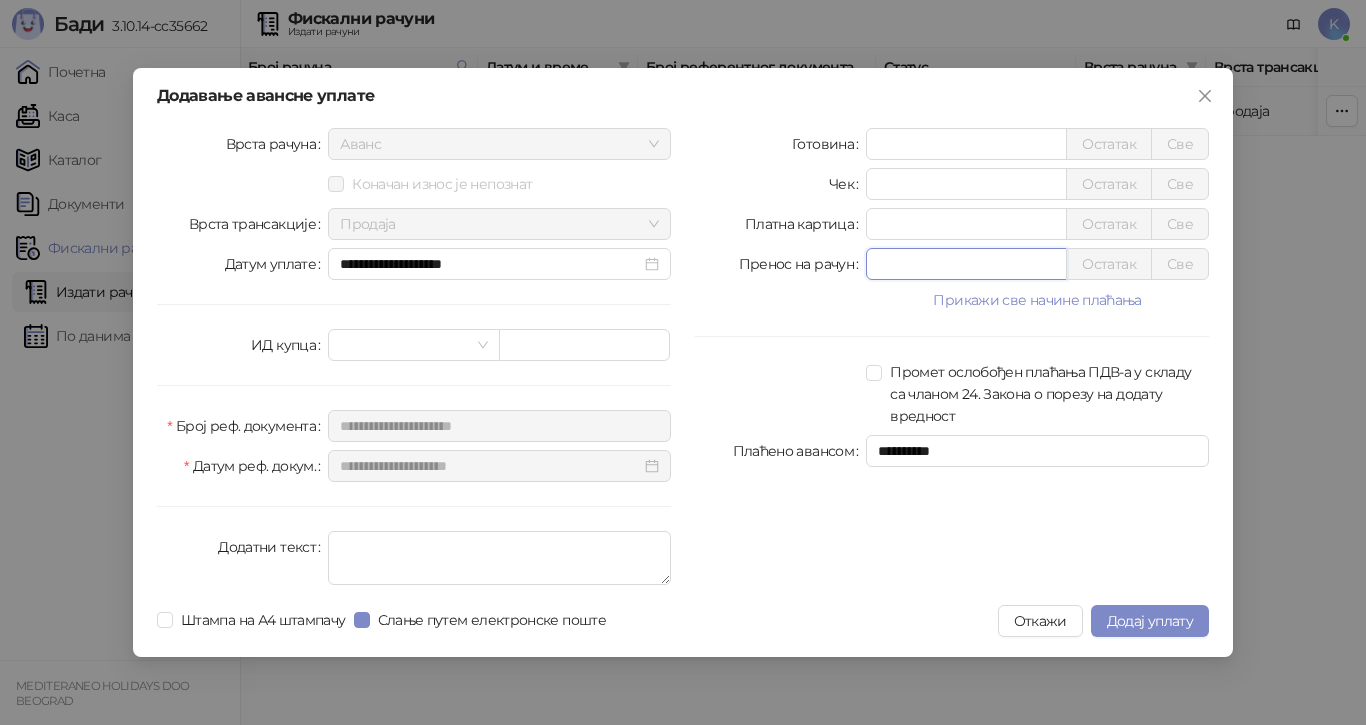 drag, startPoint x: 885, startPoint y: 261, endPoint x: 845, endPoint y: 269, distance: 40.792156 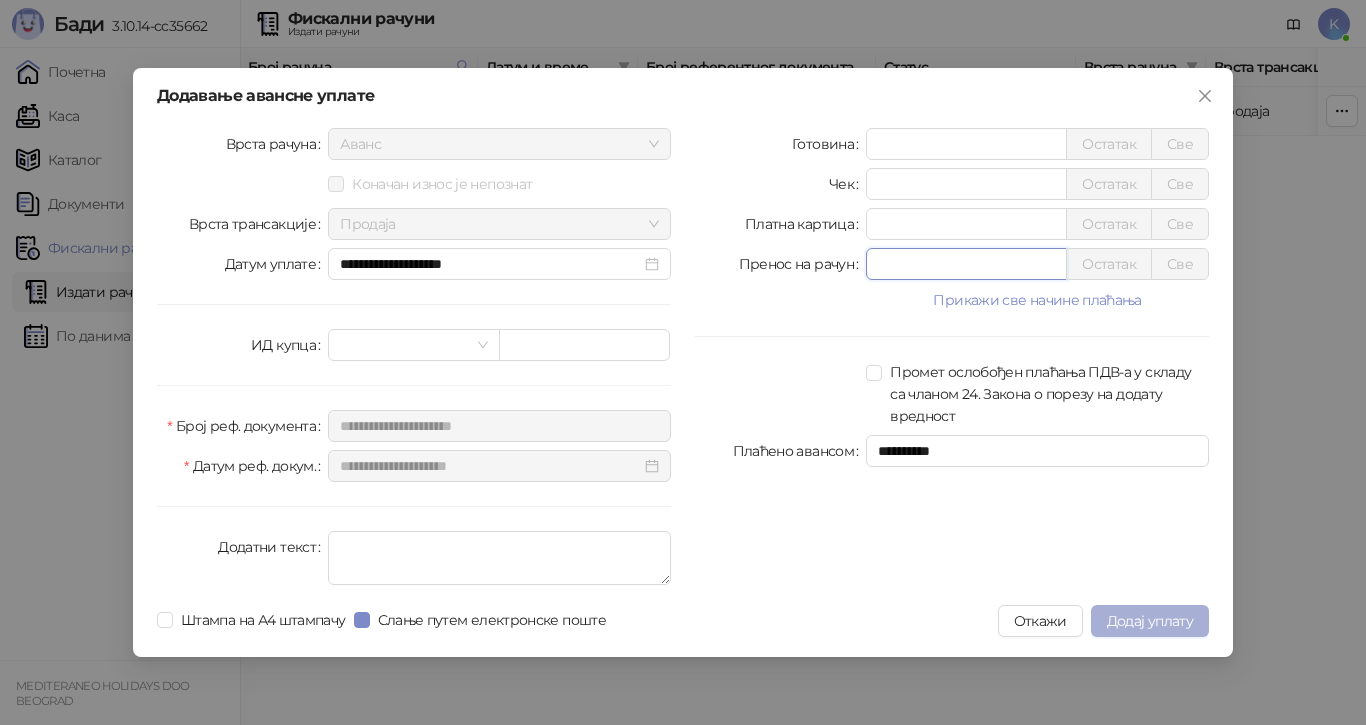 type on "*****" 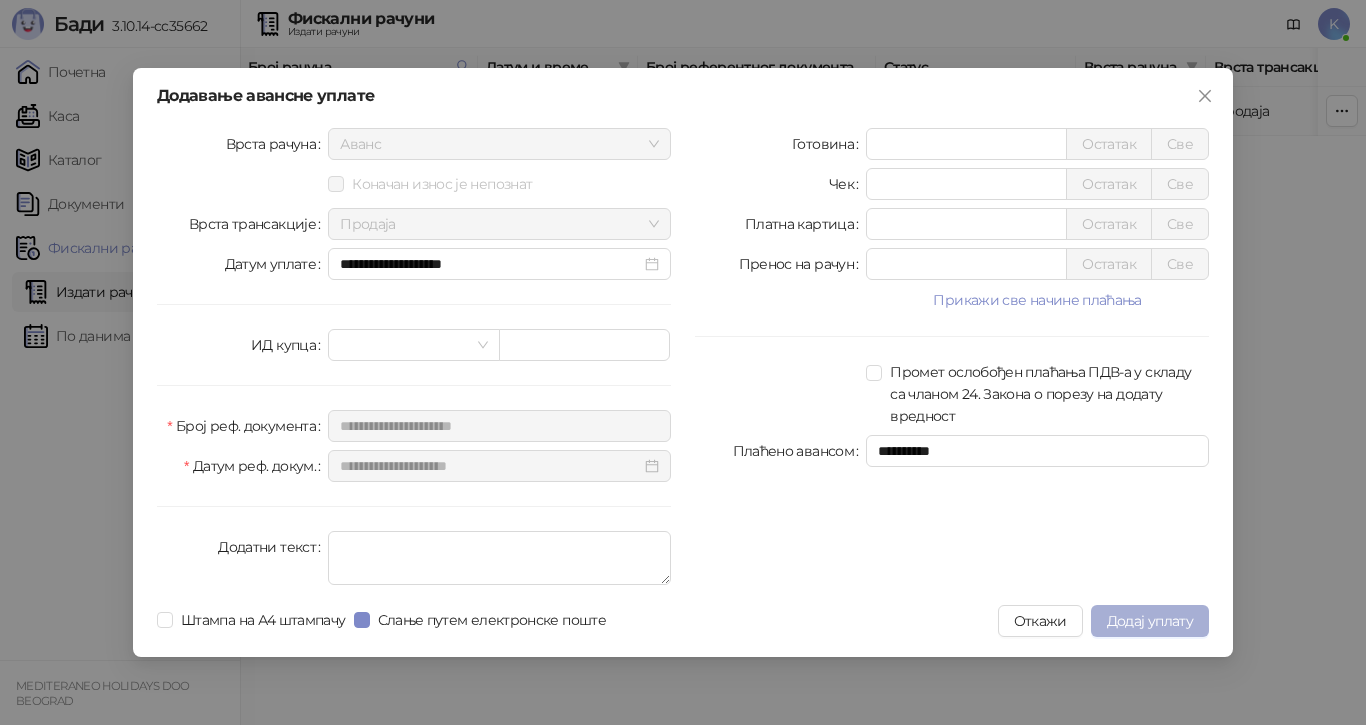 click on "Додај уплату" at bounding box center [1150, 621] 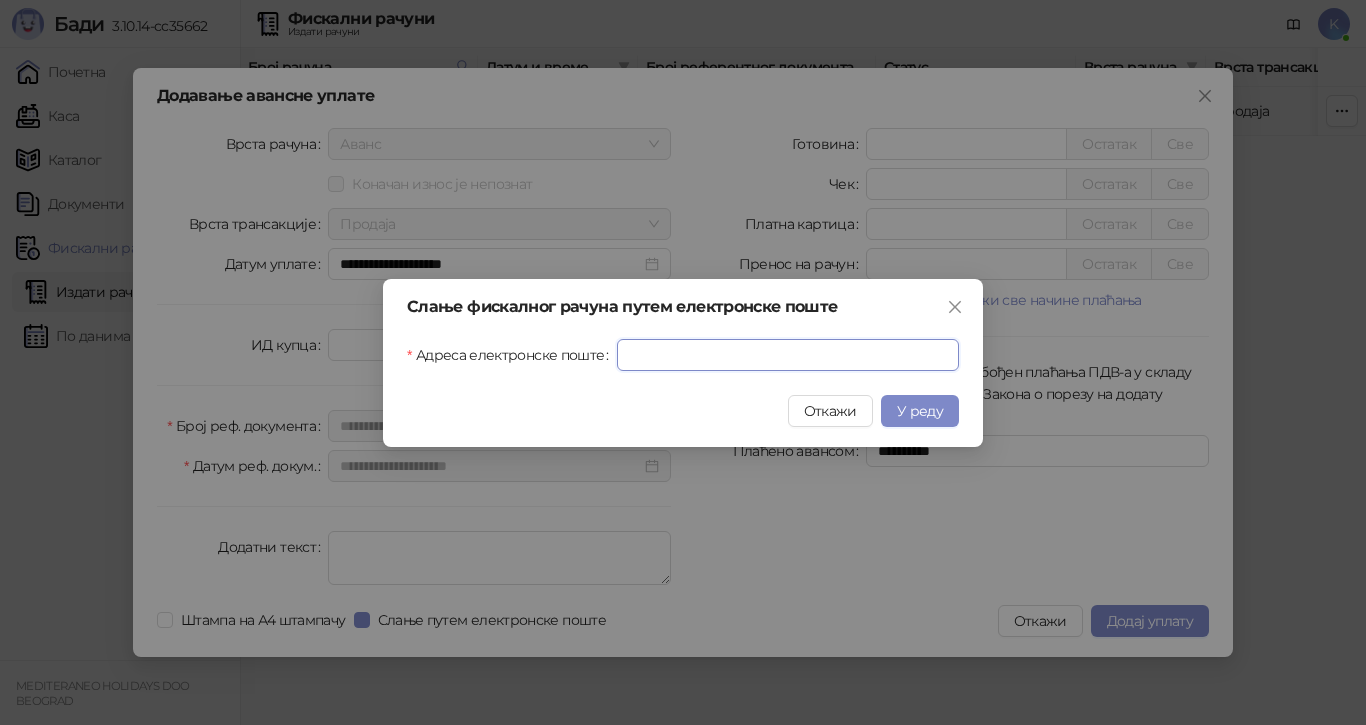 click on "Адреса електронске поште" at bounding box center (788, 355) 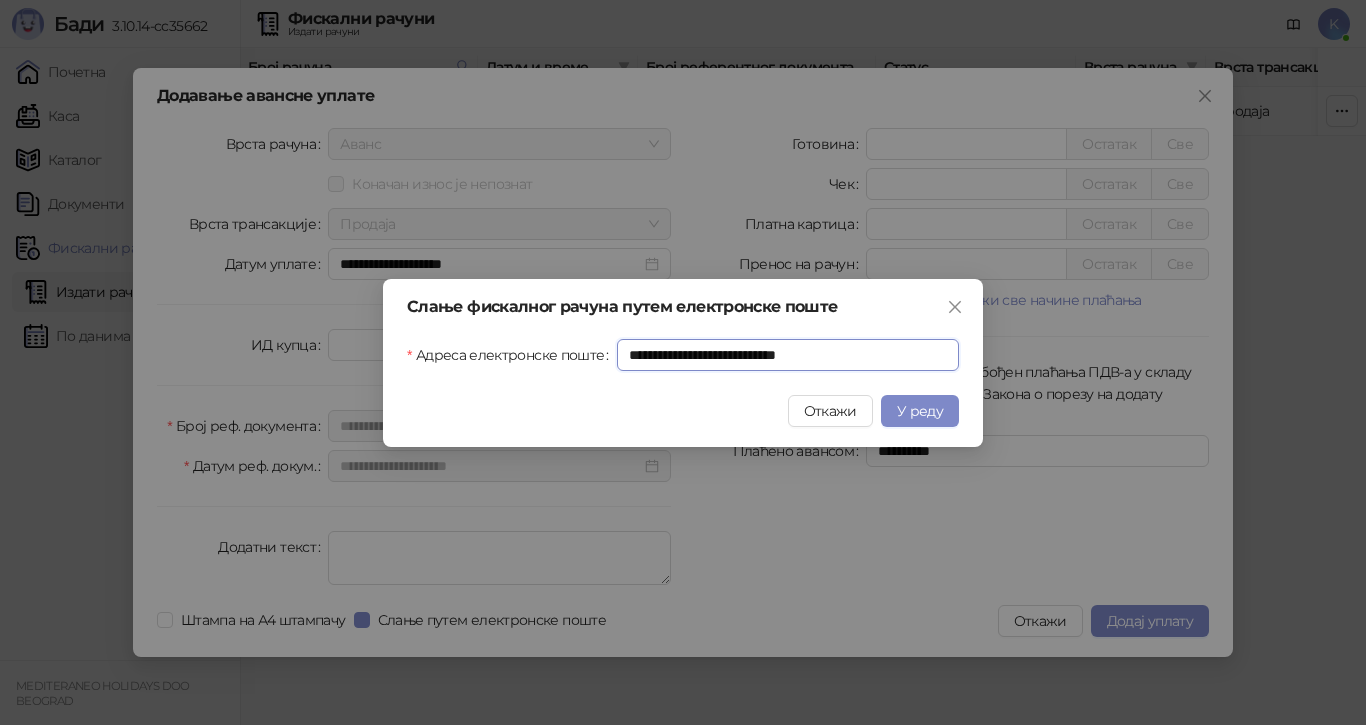 type on "**********" 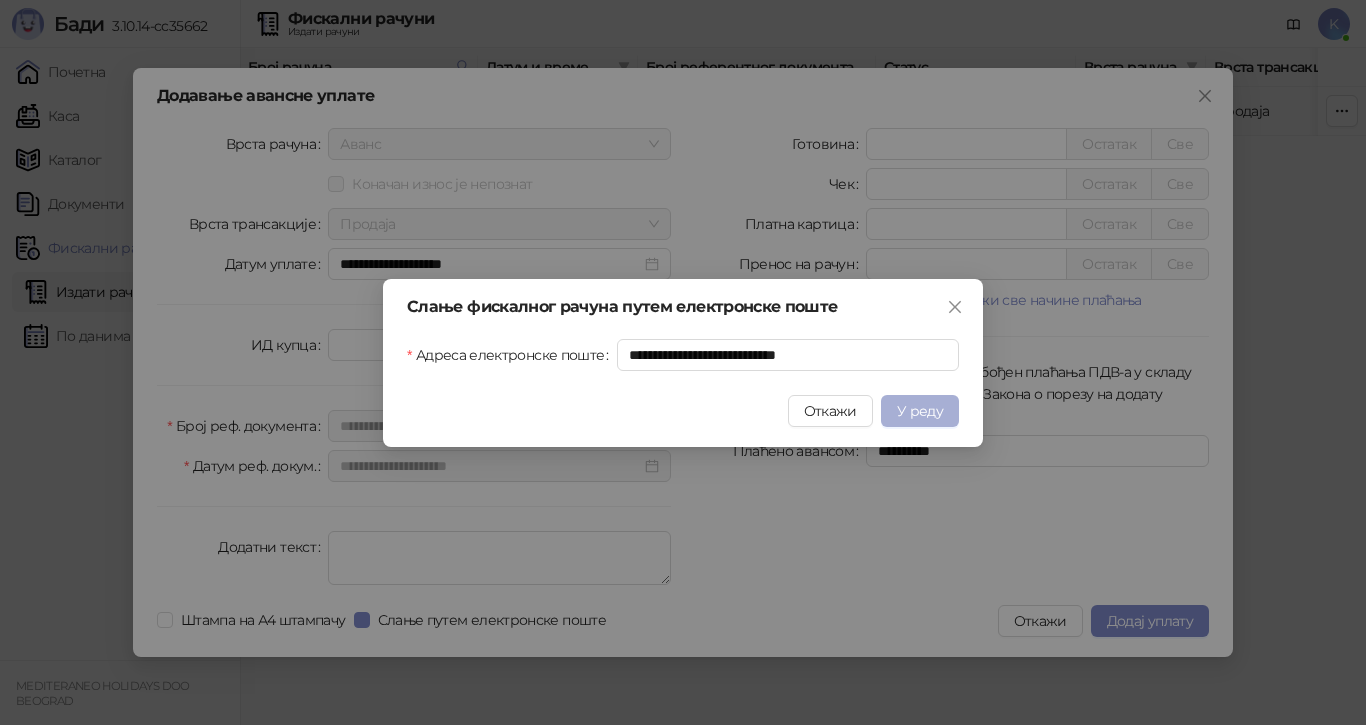 click on "У реду" at bounding box center [920, 411] 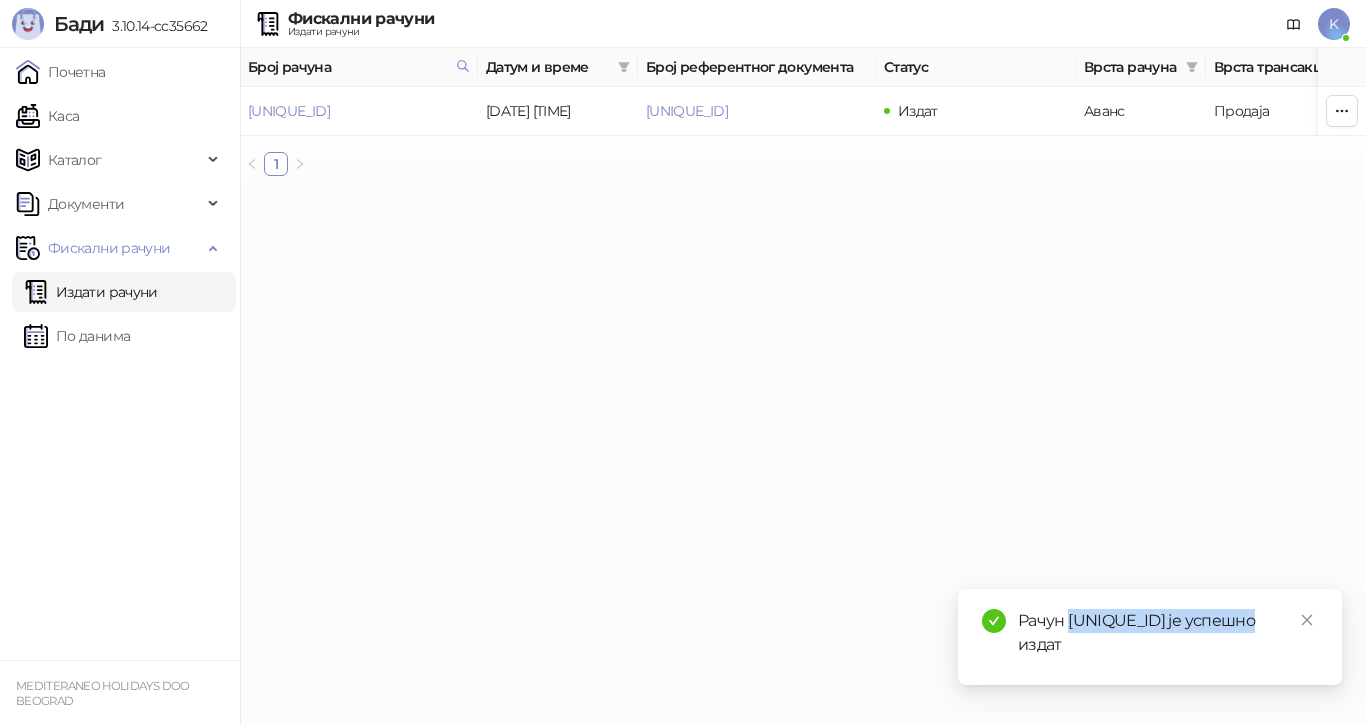drag, startPoint x: 1269, startPoint y: 620, endPoint x: 1069, endPoint y: 619, distance: 200.0025 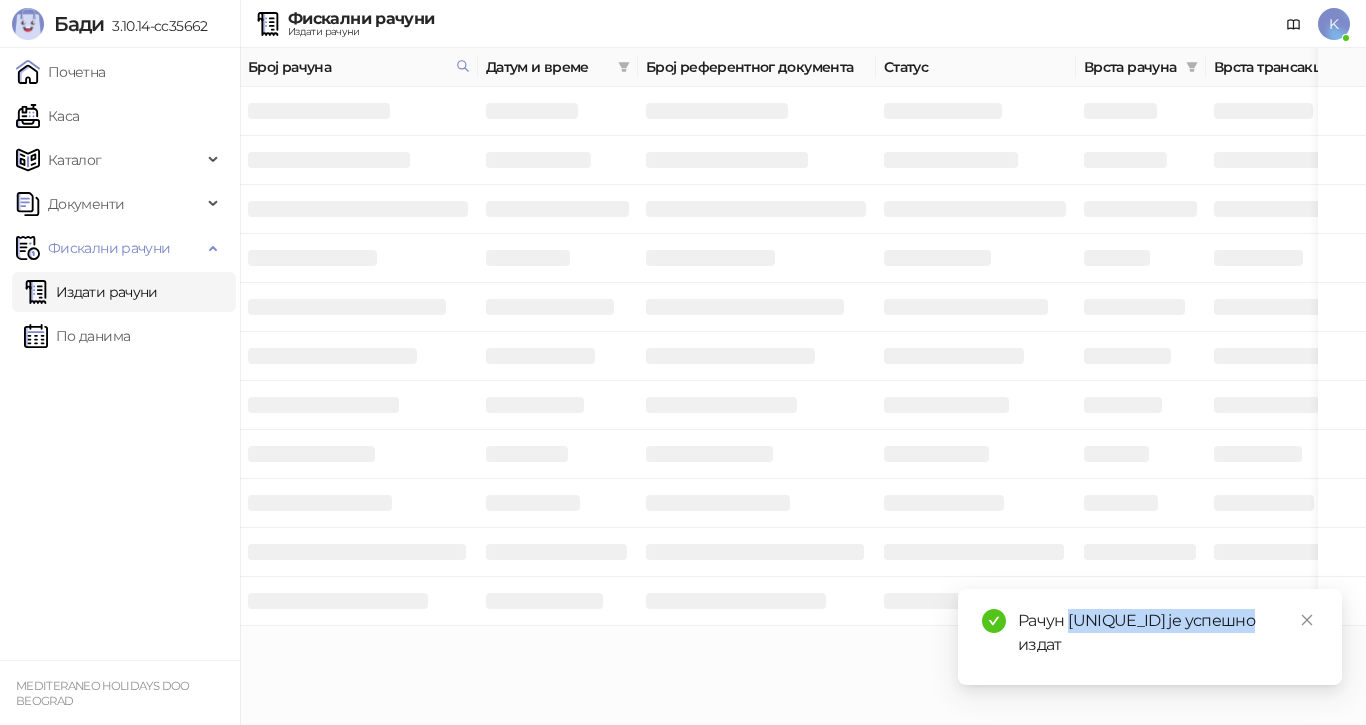 copy on "[UNIQUE_ID]" 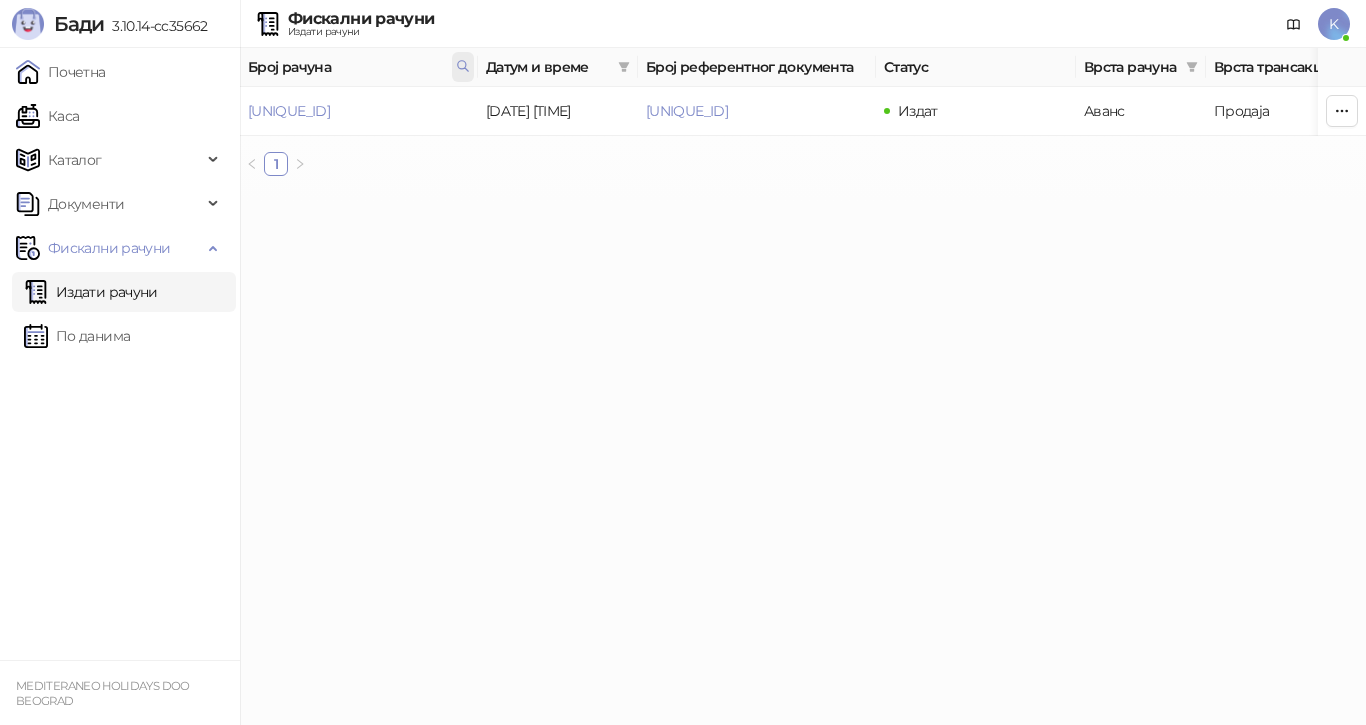 click 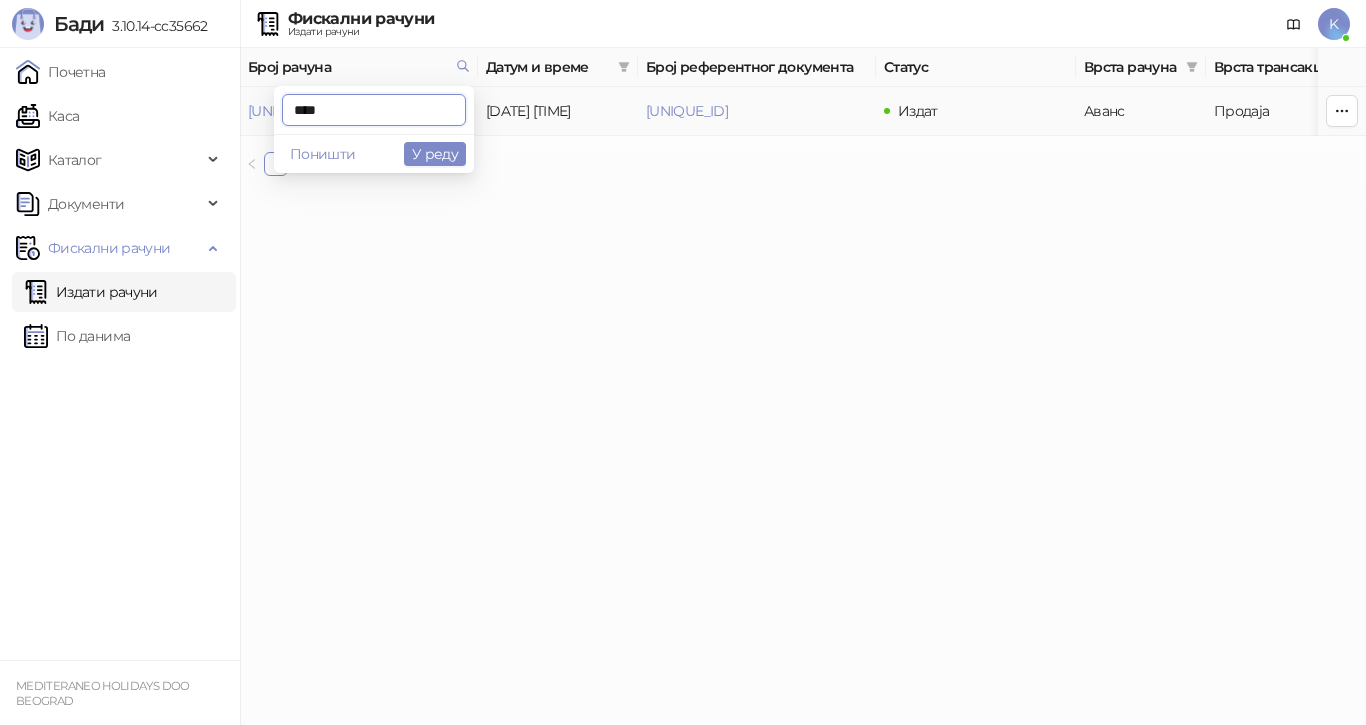 drag, startPoint x: 348, startPoint y: 107, endPoint x: 244, endPoint y: 107, distance: 104 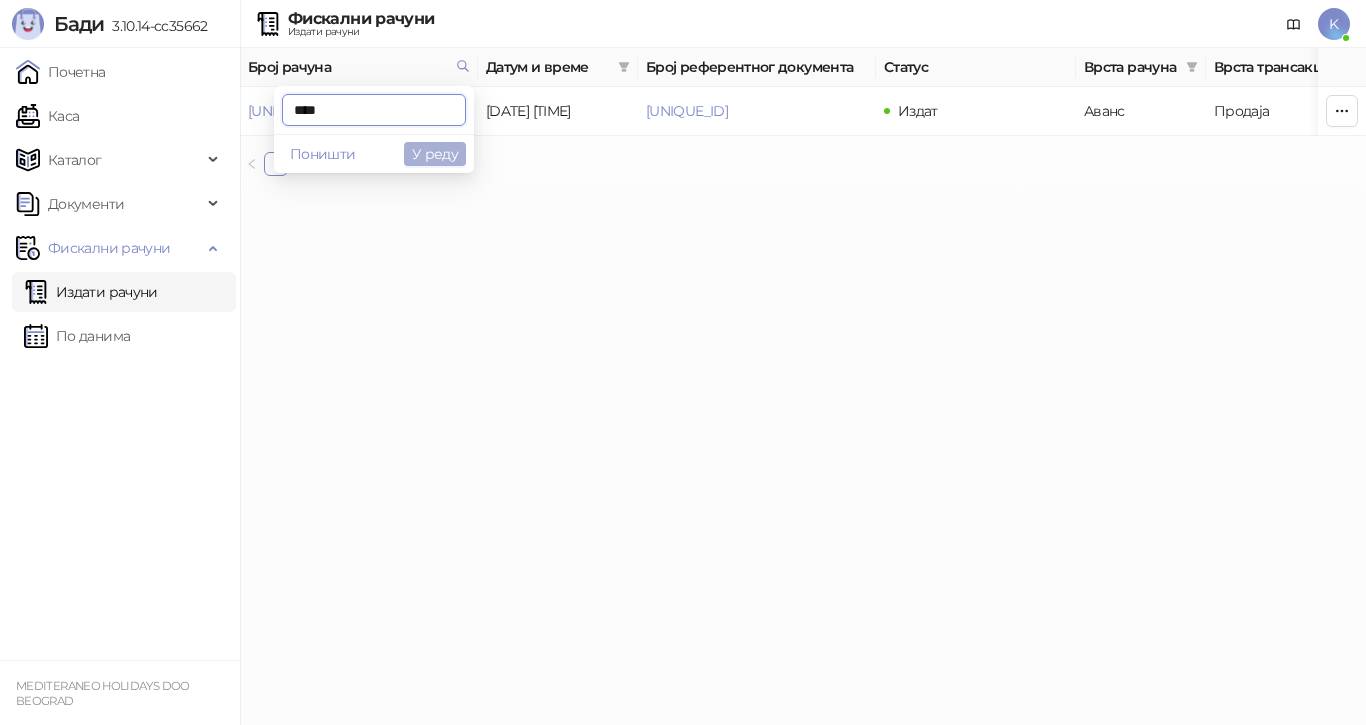 type on "****" 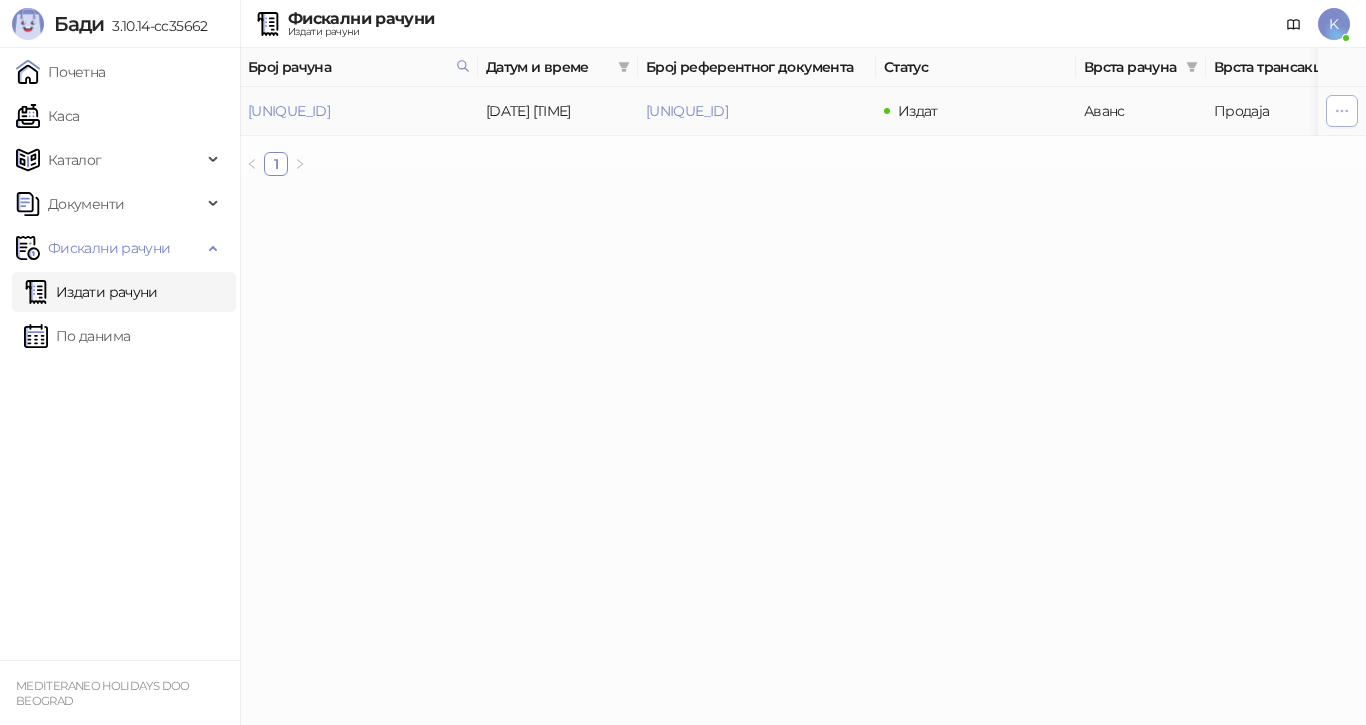 click 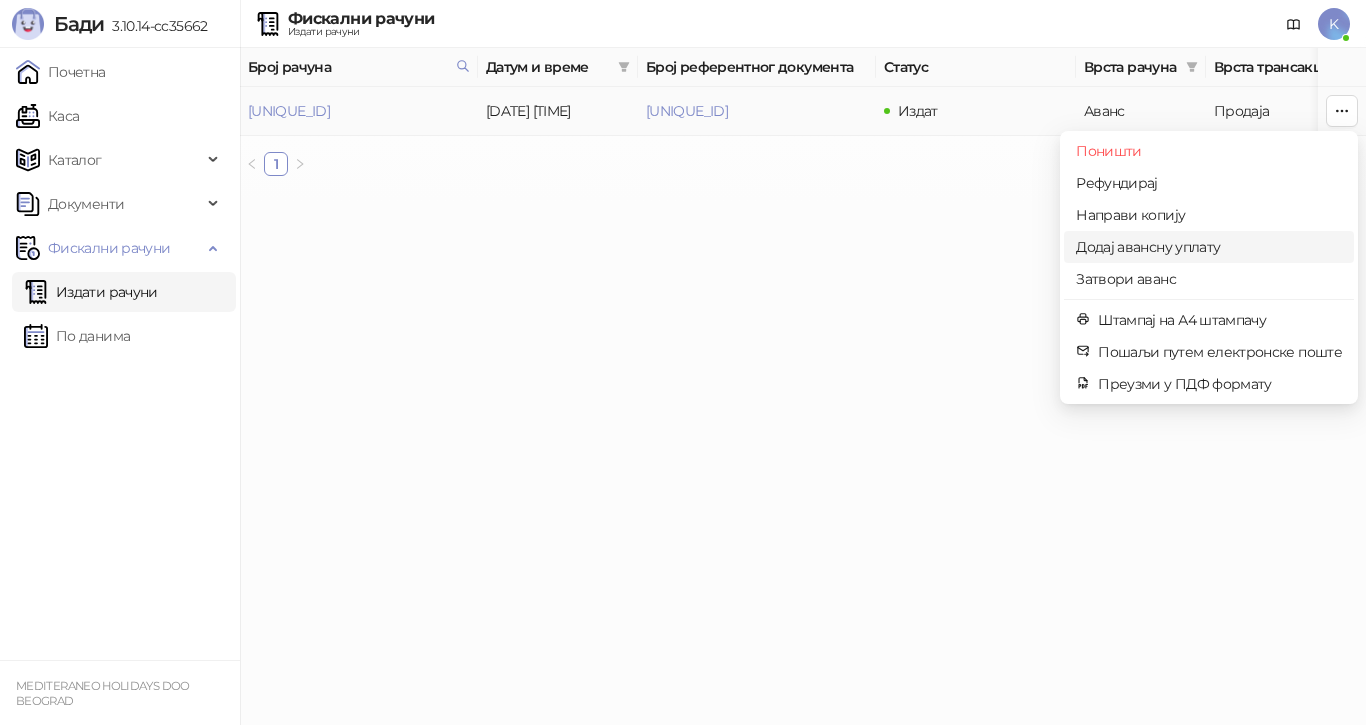 click on "Додај авансну уплату" at bounding box center [1209, 247] 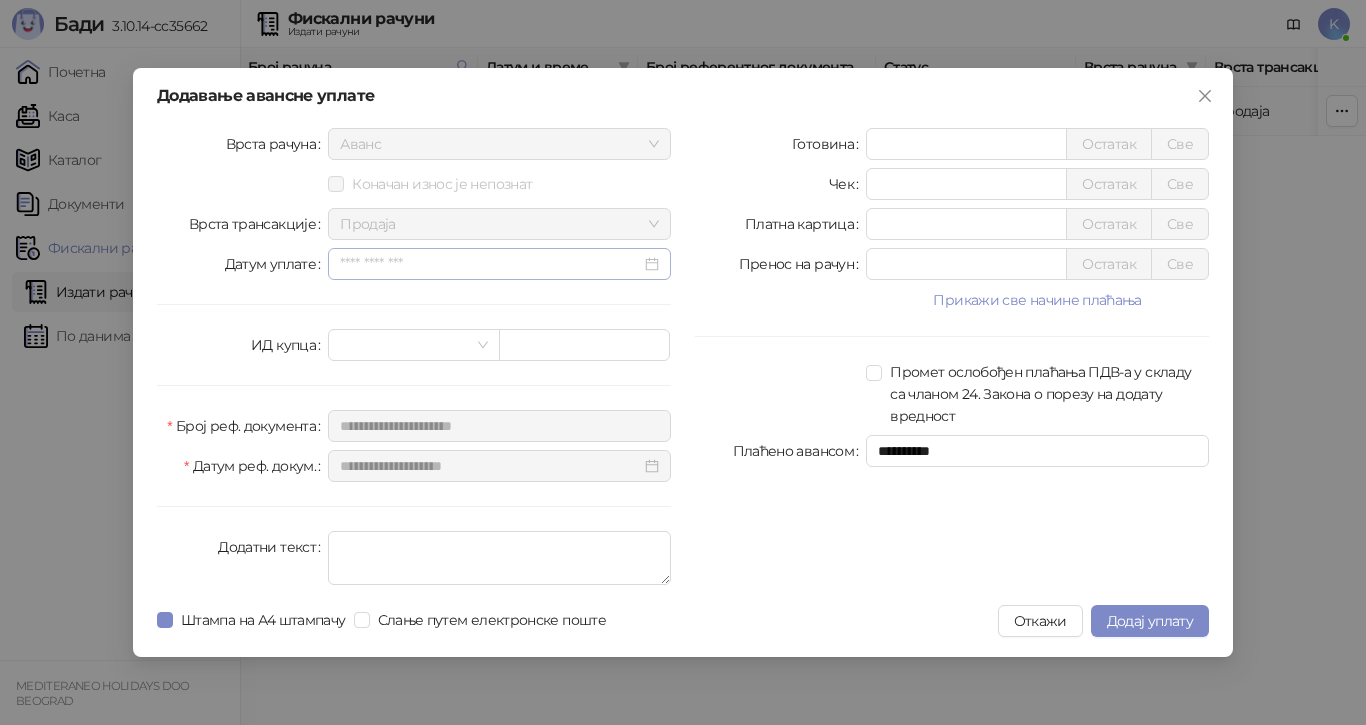 click at bounding box center [499, 264] 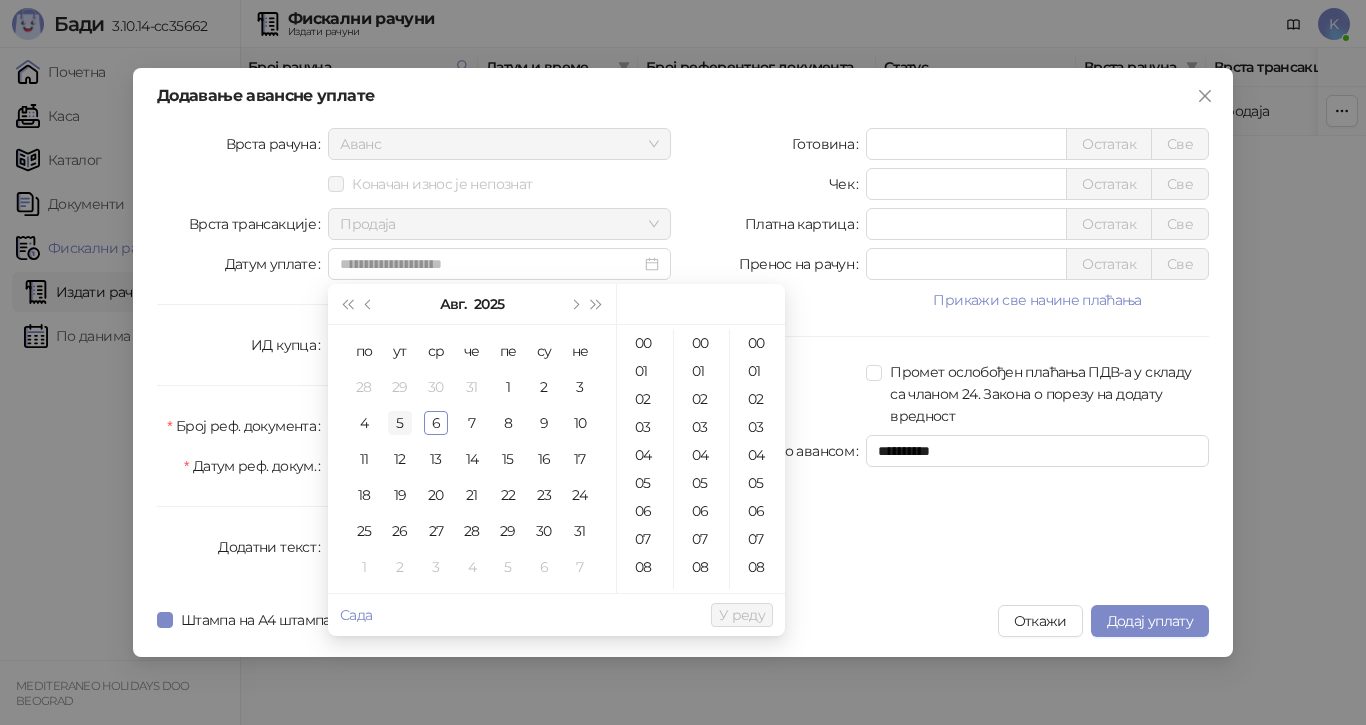 click on "5" at bounding box center (400, 423) 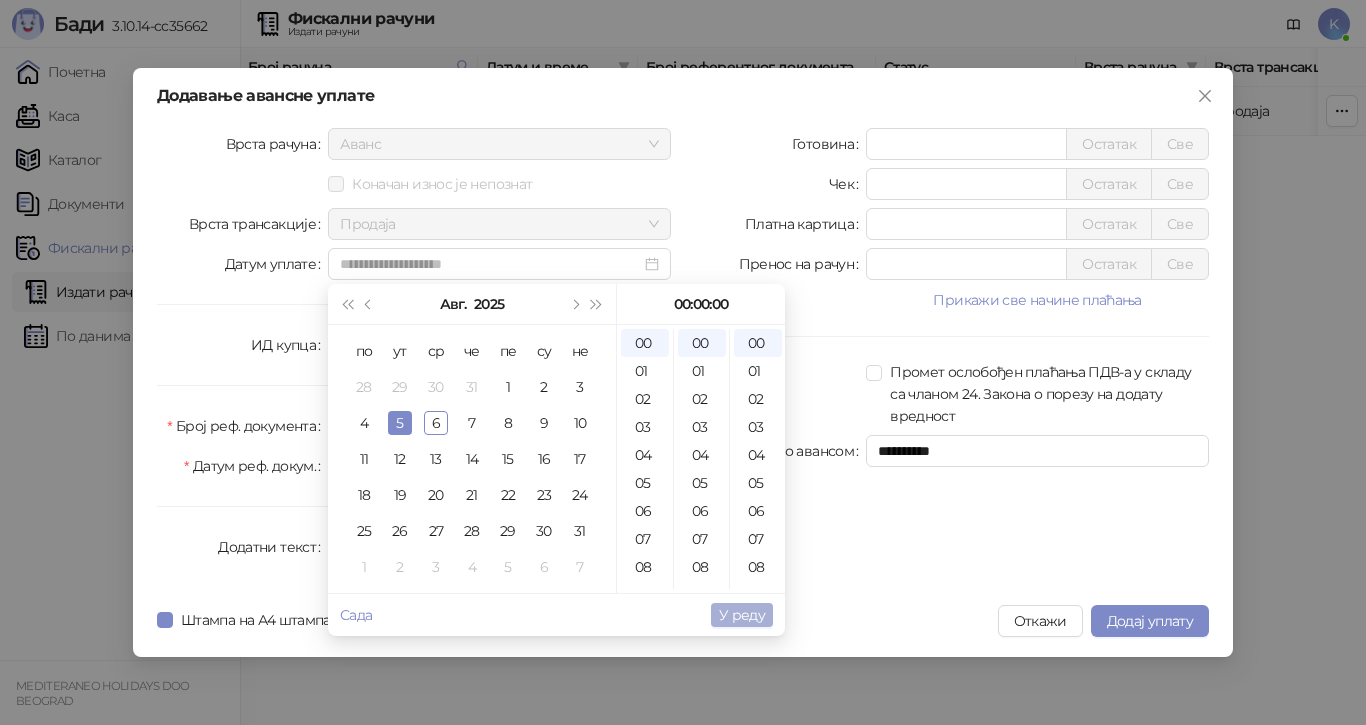 type on "**********" 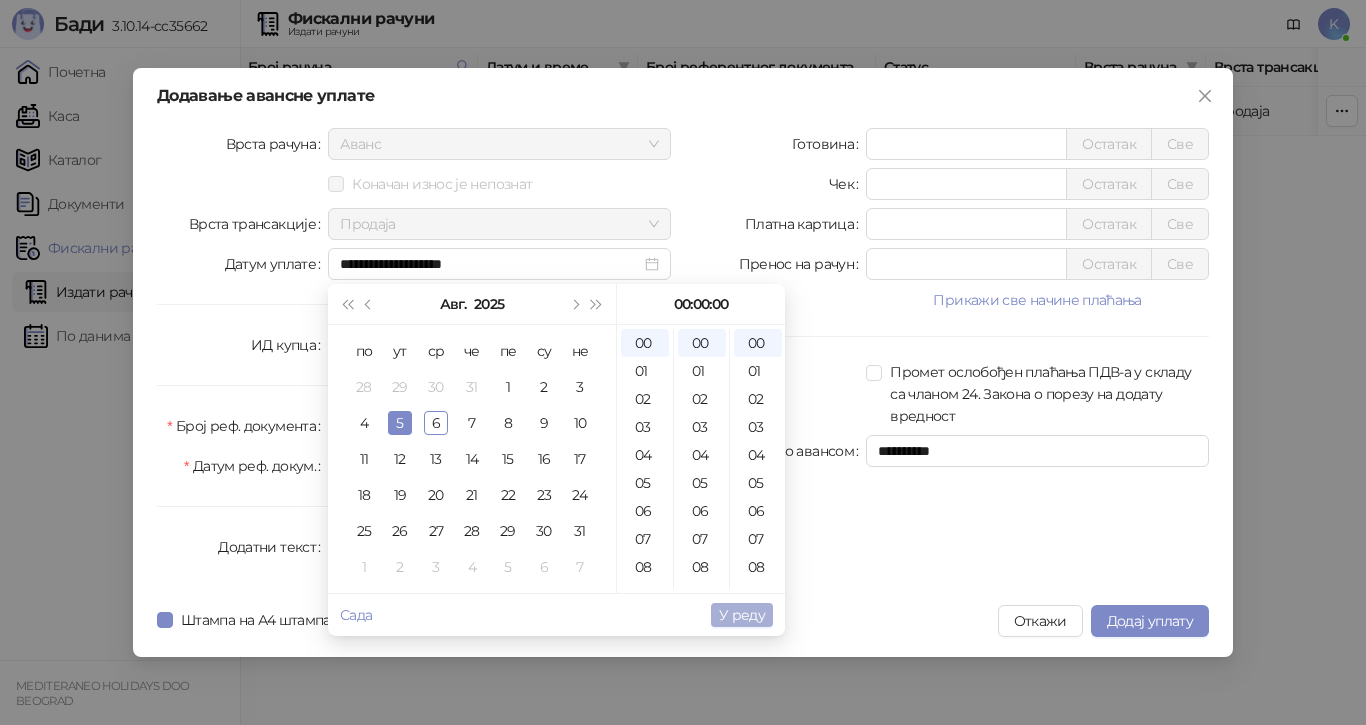 click on "У реду" at bounding box center [742, 615] 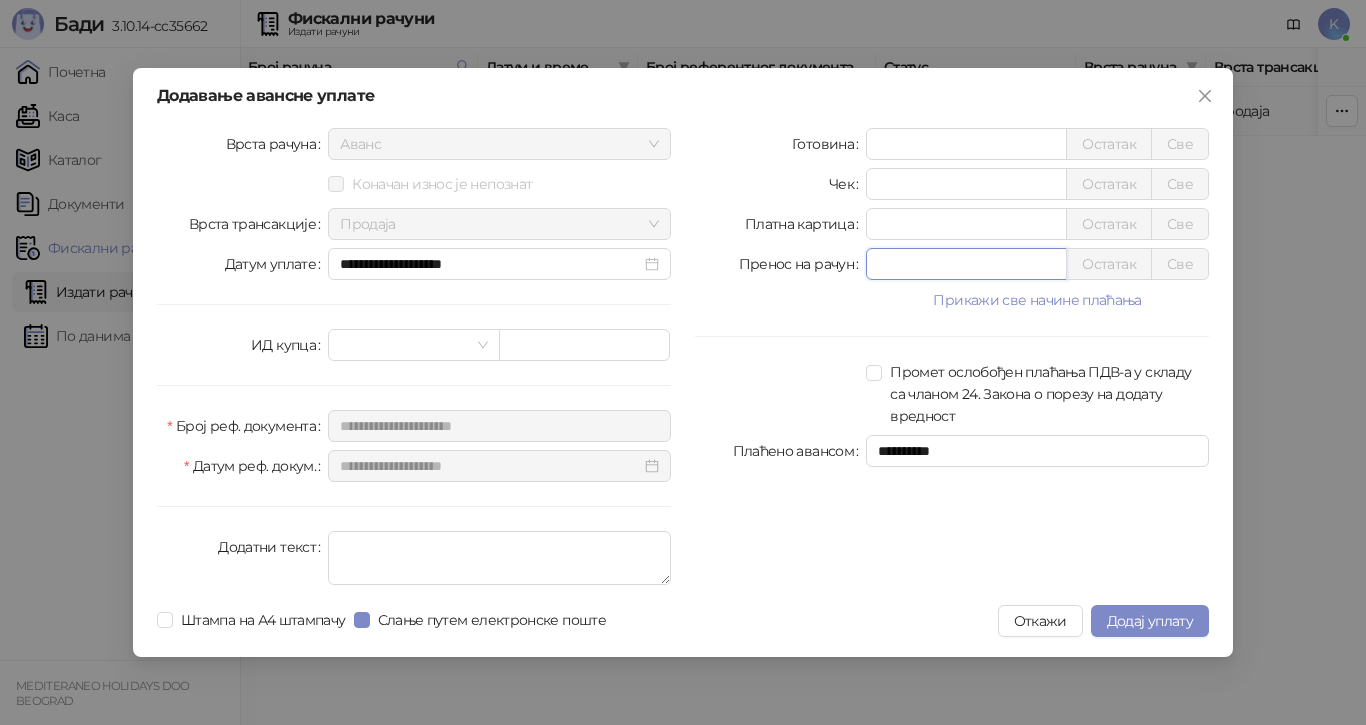 drag, startPoint x: 884, startPoint y: 263, endPoint x: 843, endPoint y: 271, distance: 41.773197 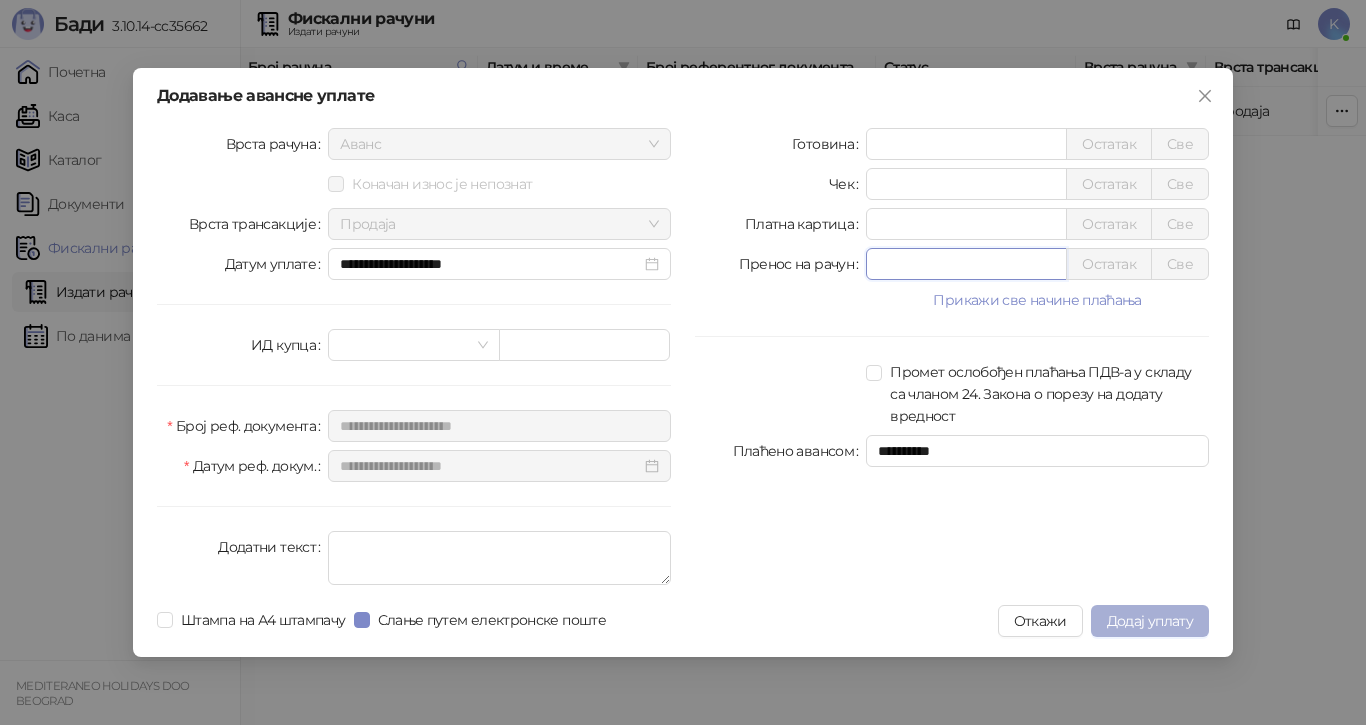 type on "*****" 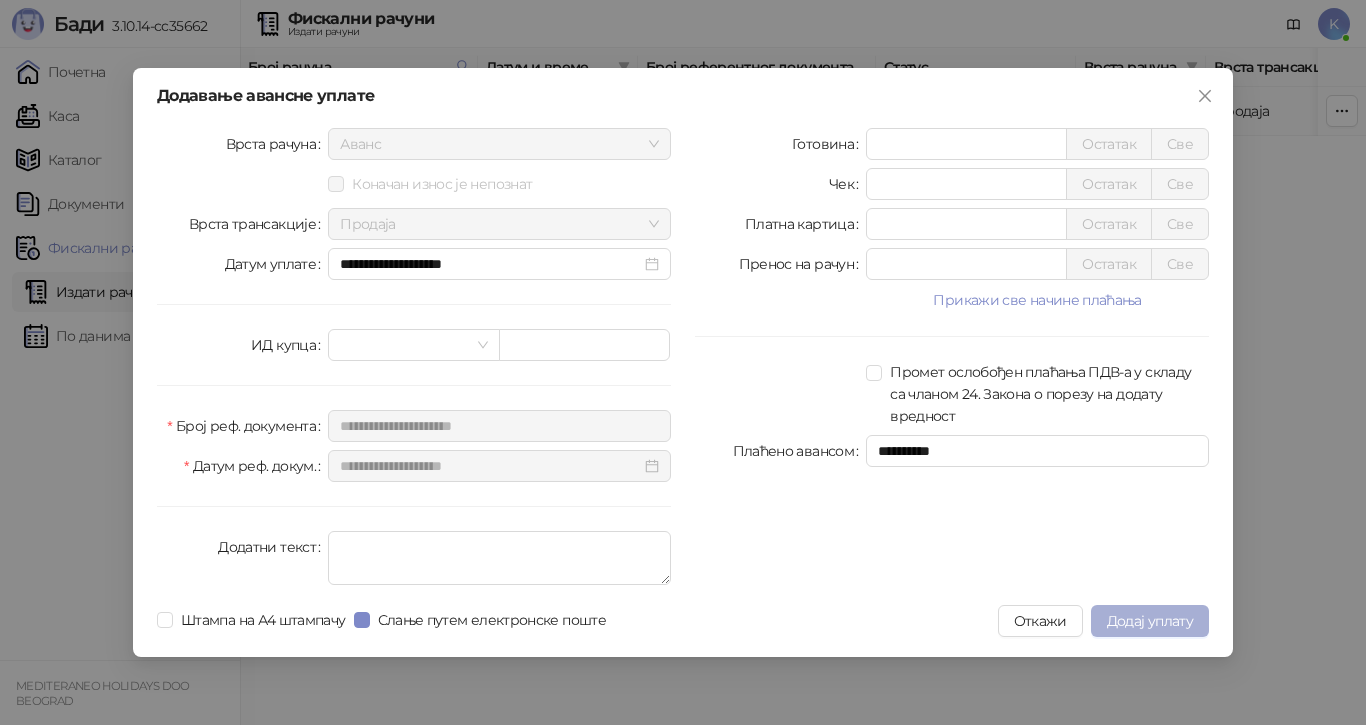 click on "Додај уплату" at bounding box center [1150, 621] 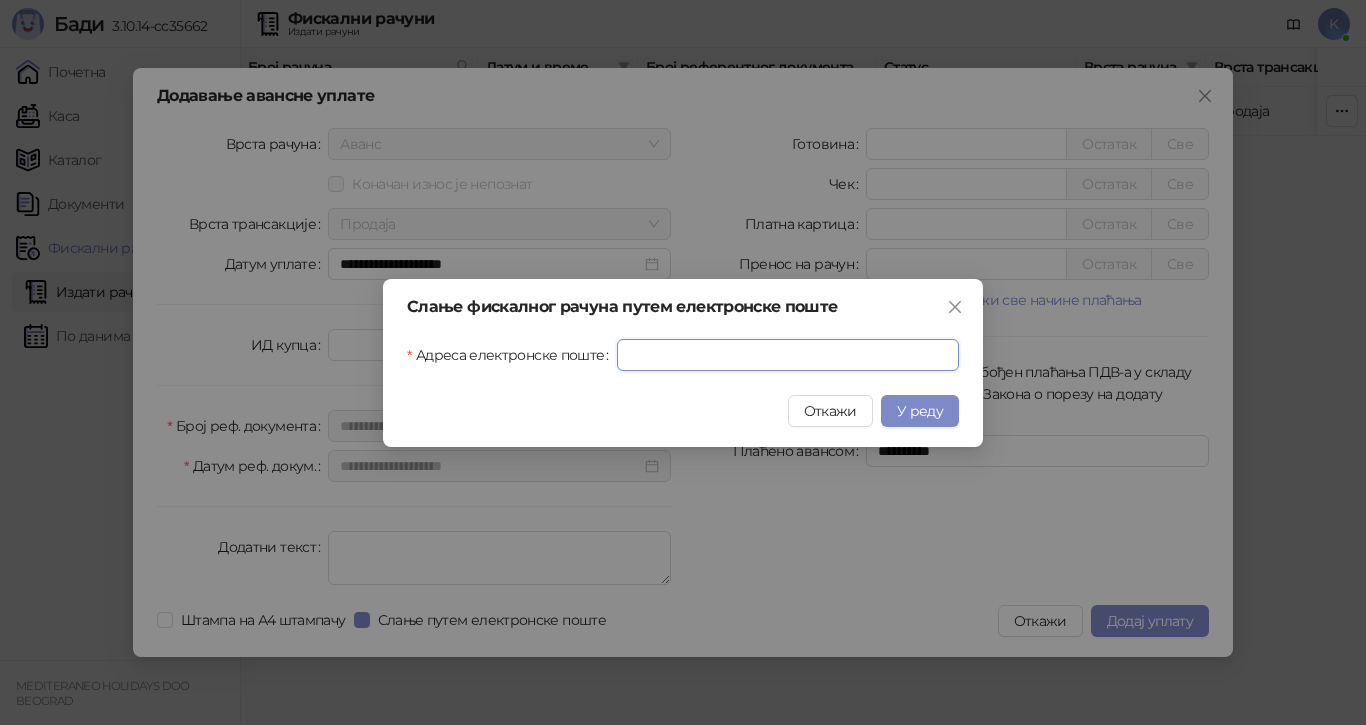 click on "Адреса електронске поште" at bounding box center (788, 355) 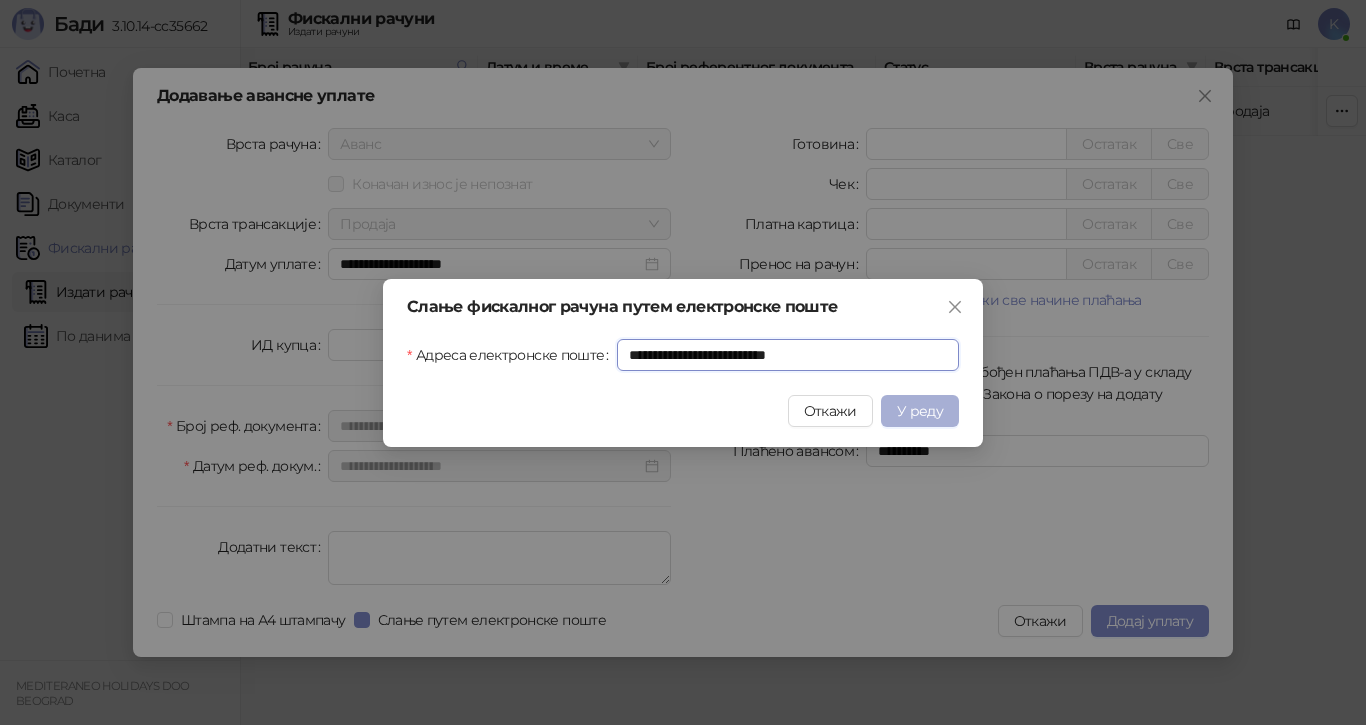 type on "**********" 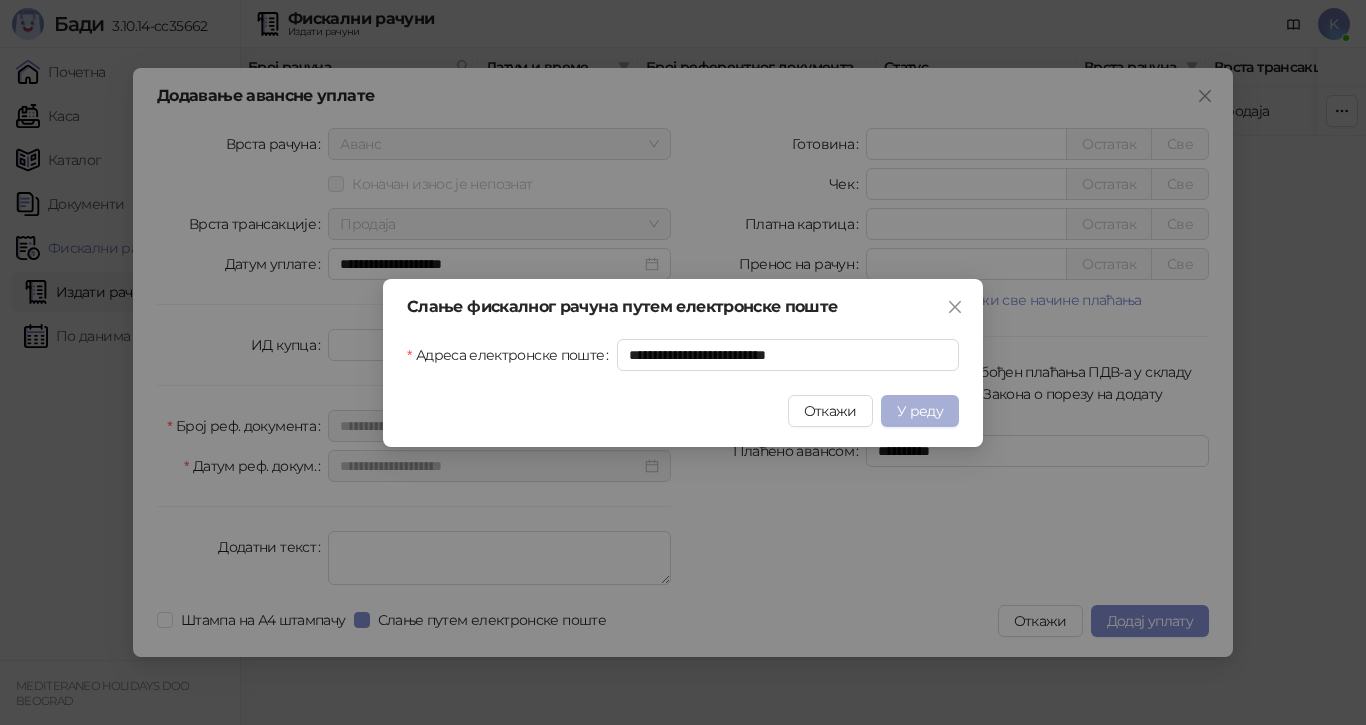 click on "У реду" at bounding box center (920, 411) 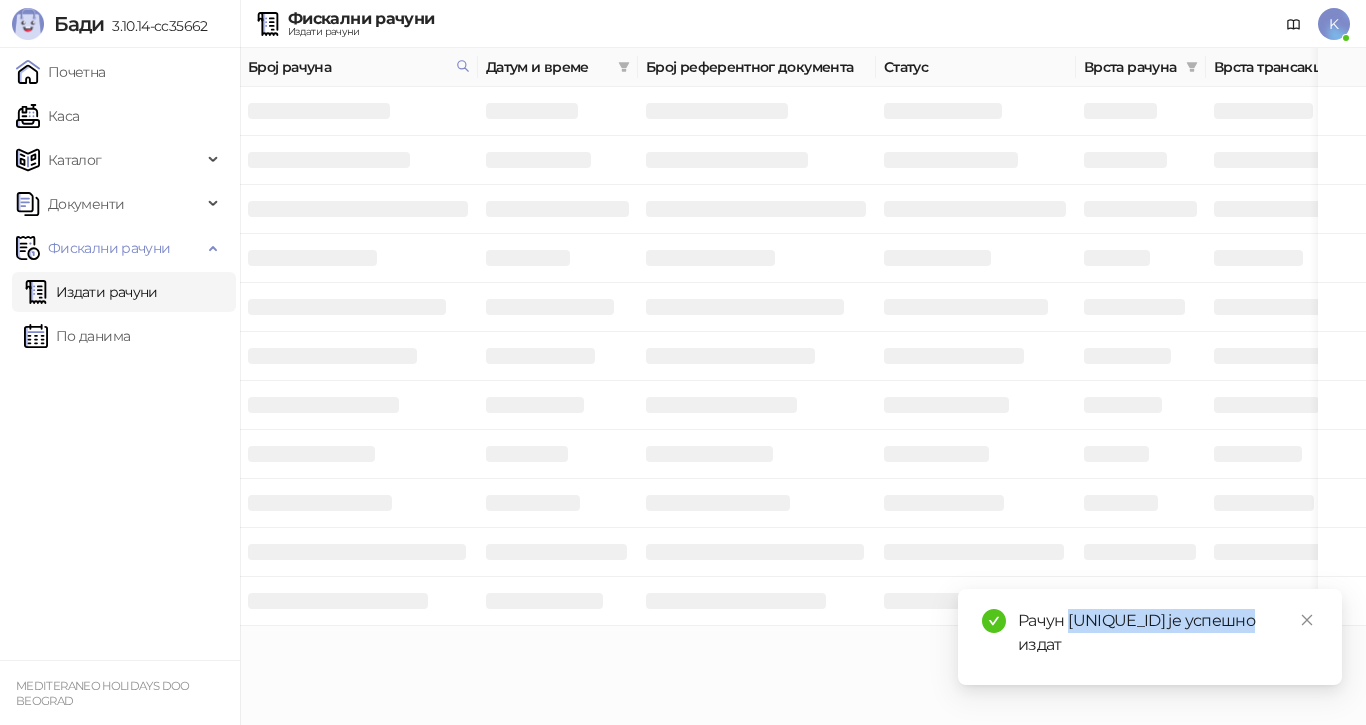 drag, startPoint x: 1269, startPoint y: 619, endPoint x: 1071, endPoint y: 617, distance: 198.0101 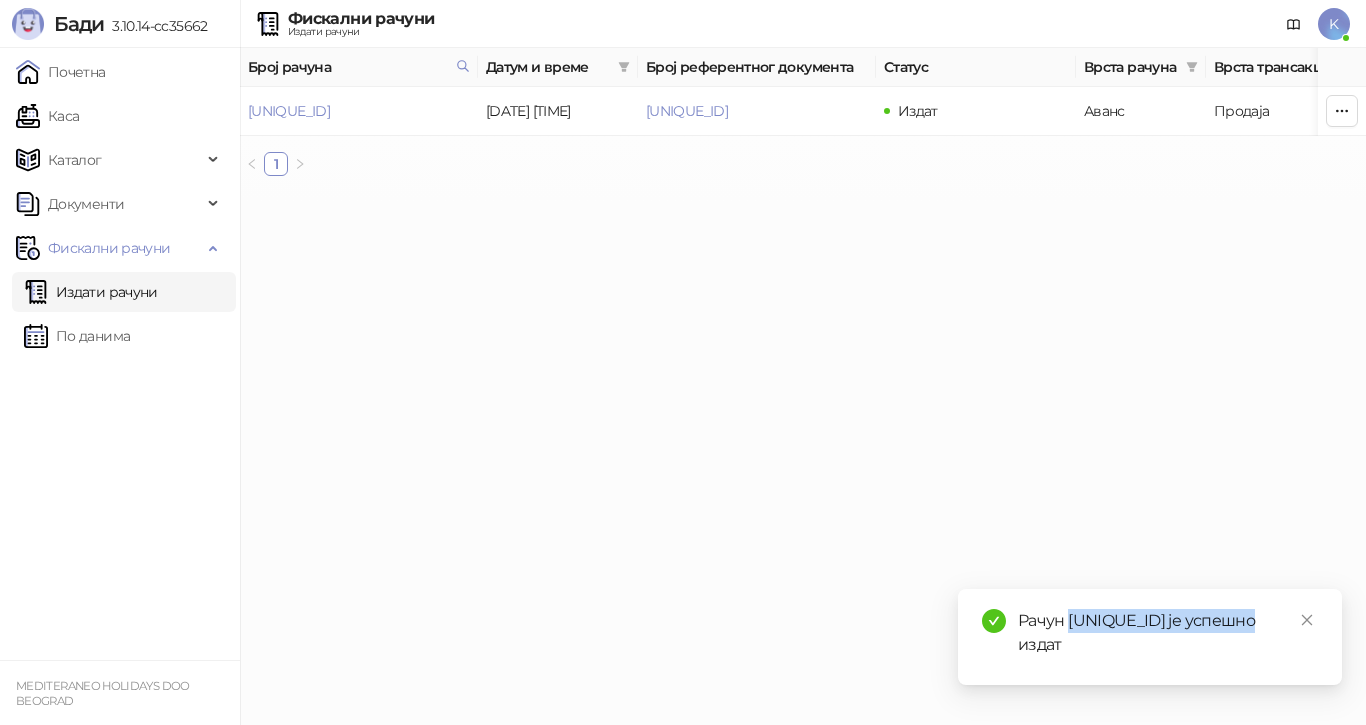 copy on "[UNIQUE_ID]" 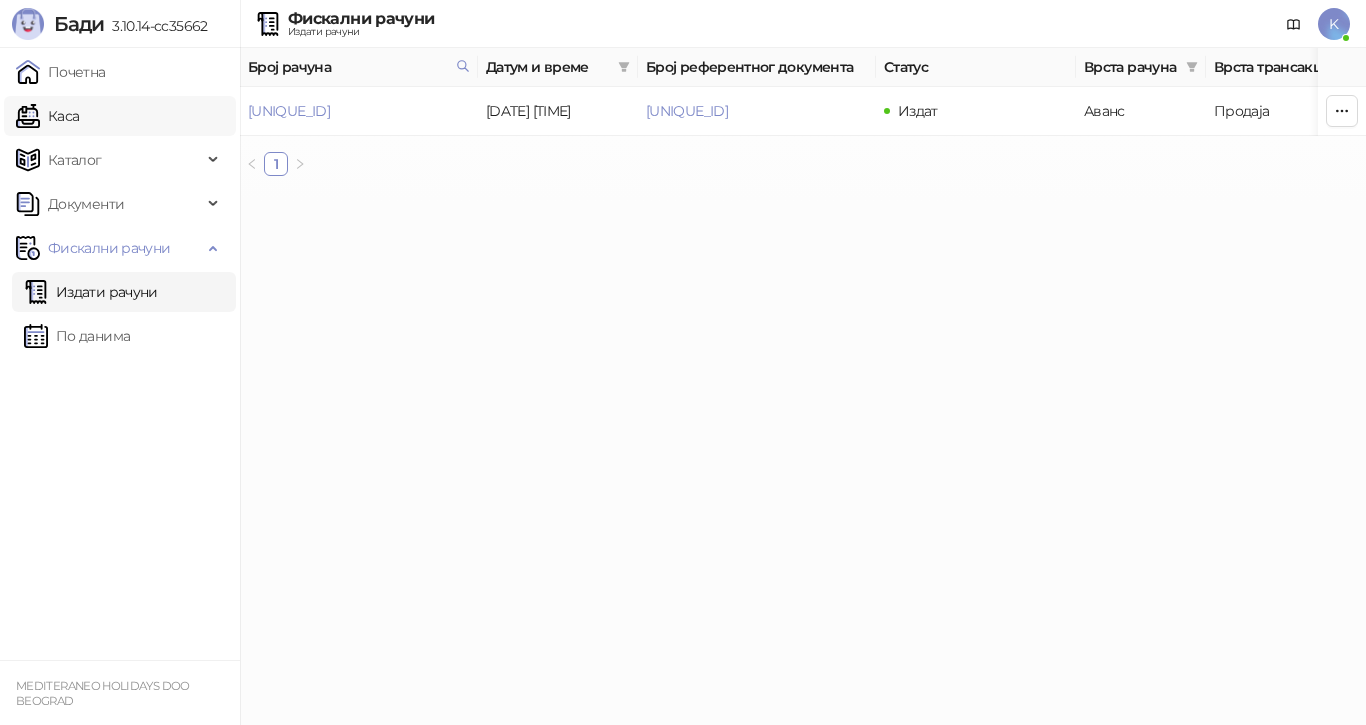 drag, startPoint x: 111, startPoint y: 116, endPoint x: 155, endPoint y: 134, distance: 47.539455 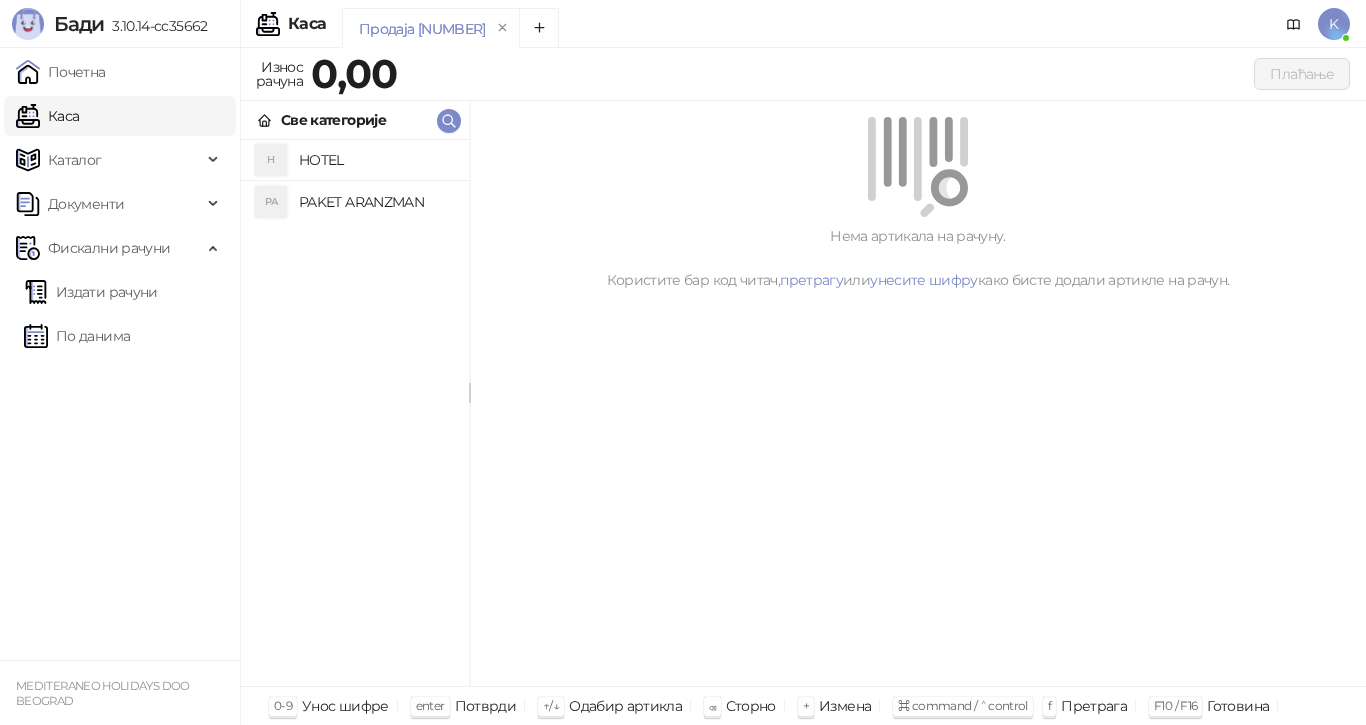 click on "PAKET ARANZMAN" at bounding box center [376, 202] 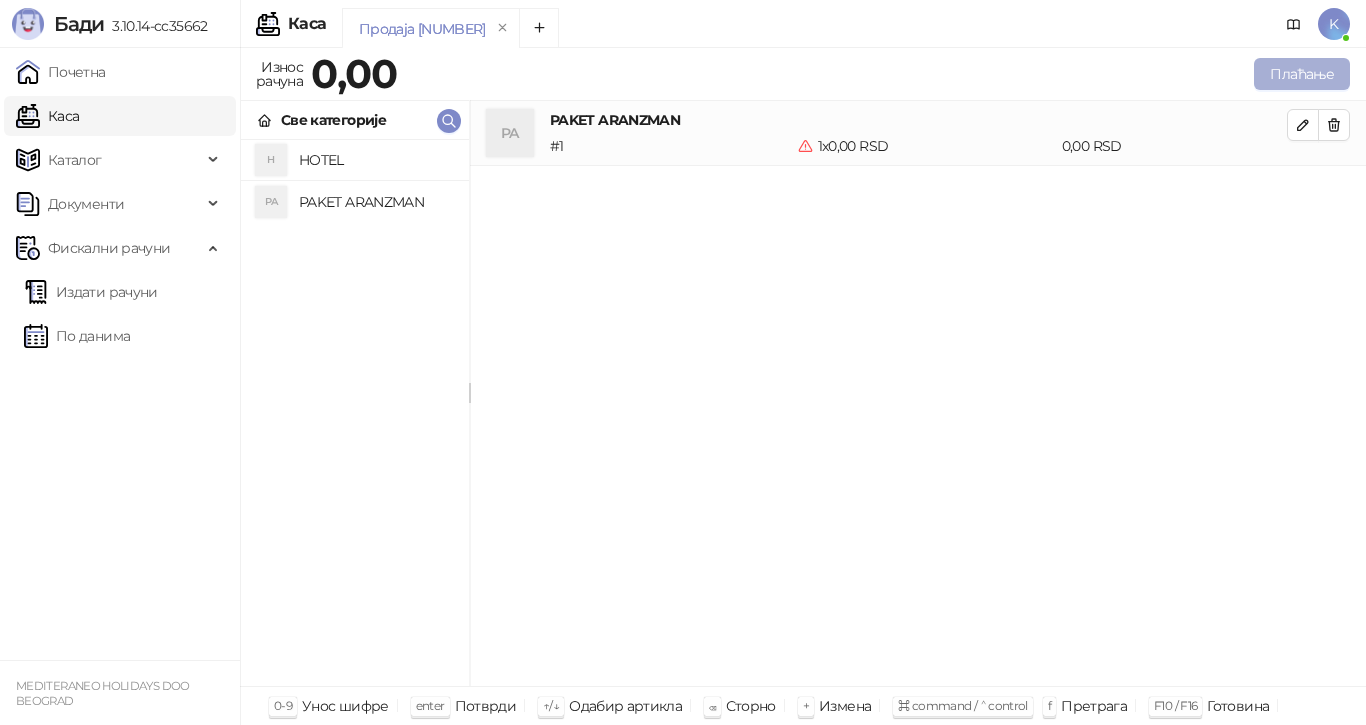 click on "Плаћање" at bounding box center [1302, 74] 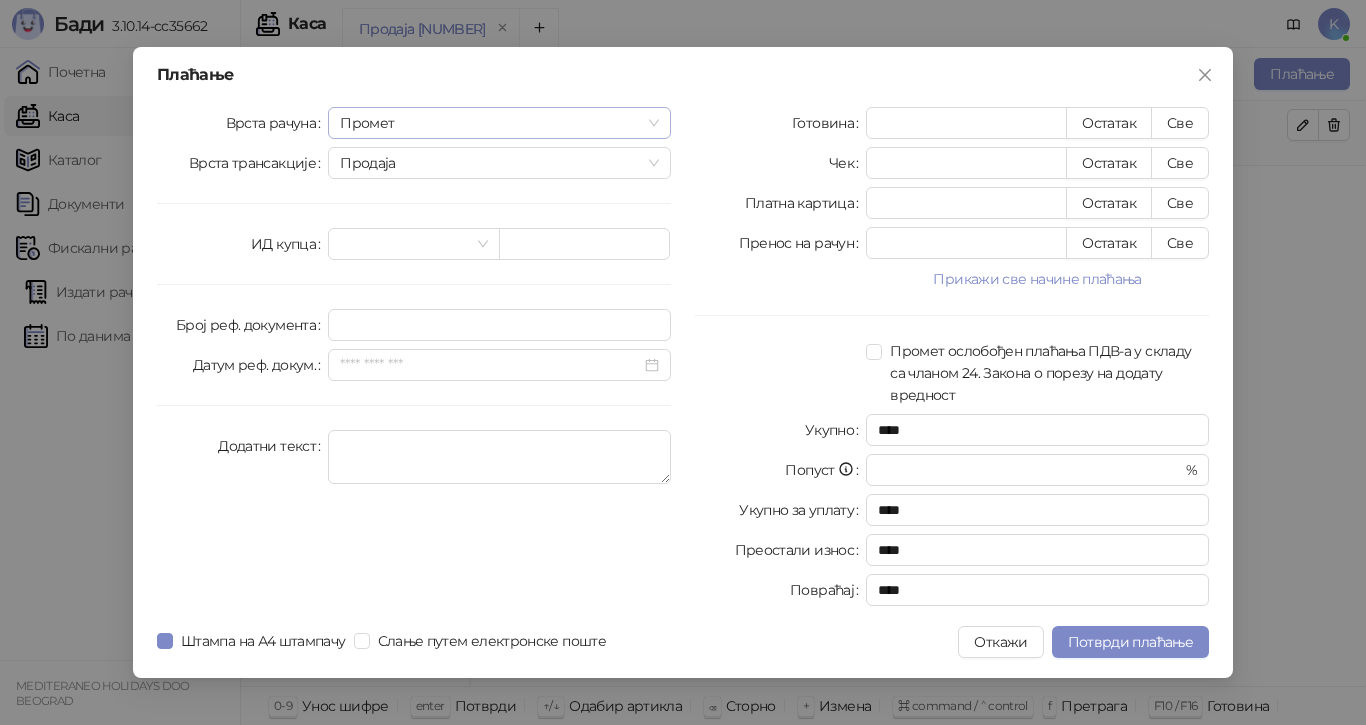click on "Промет" at bounding box center [499, 123] 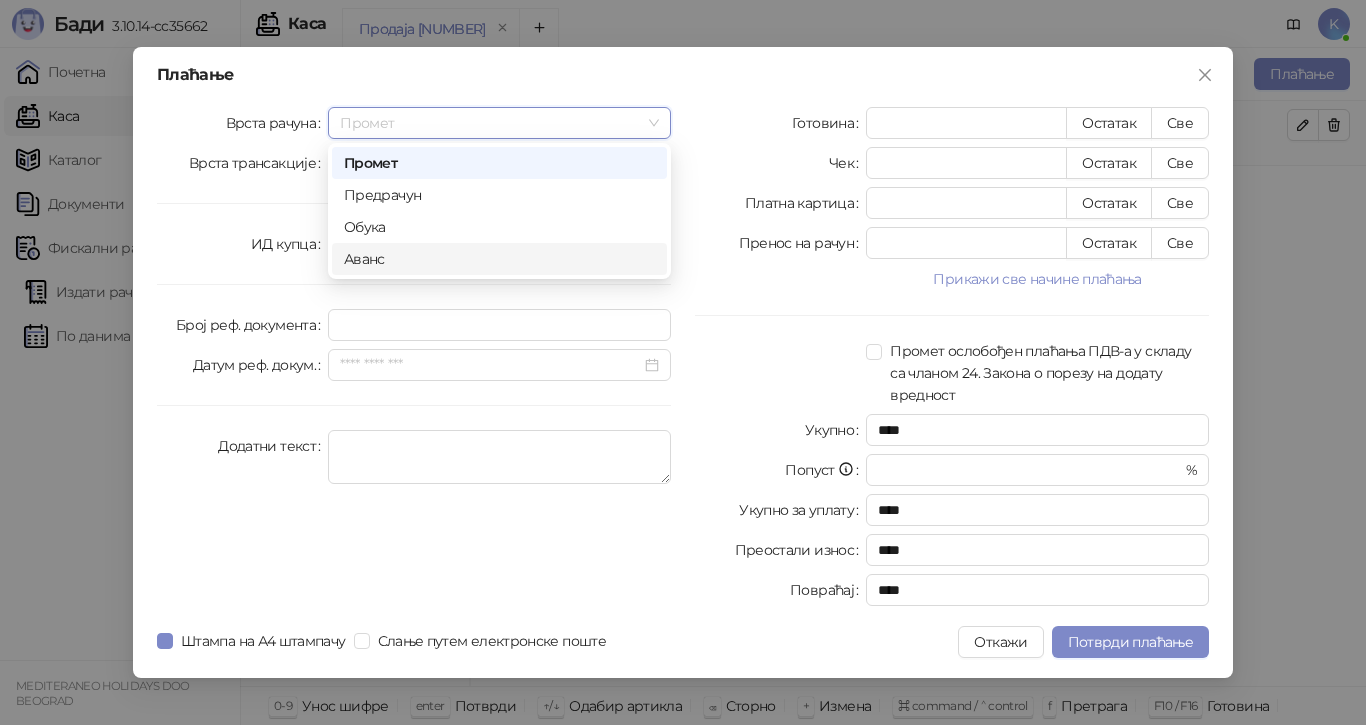 click on "Аванс" at bounding box center (499, 259) 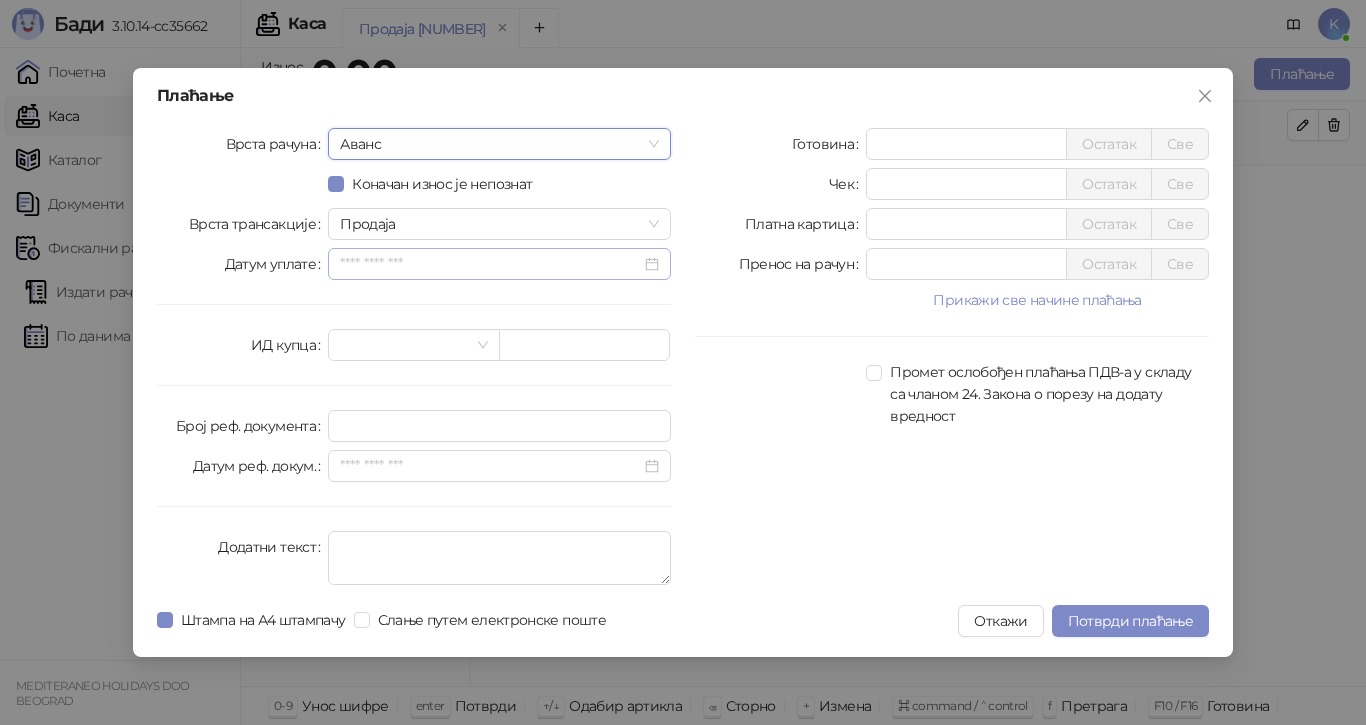 click at bounding box center (499, 264) 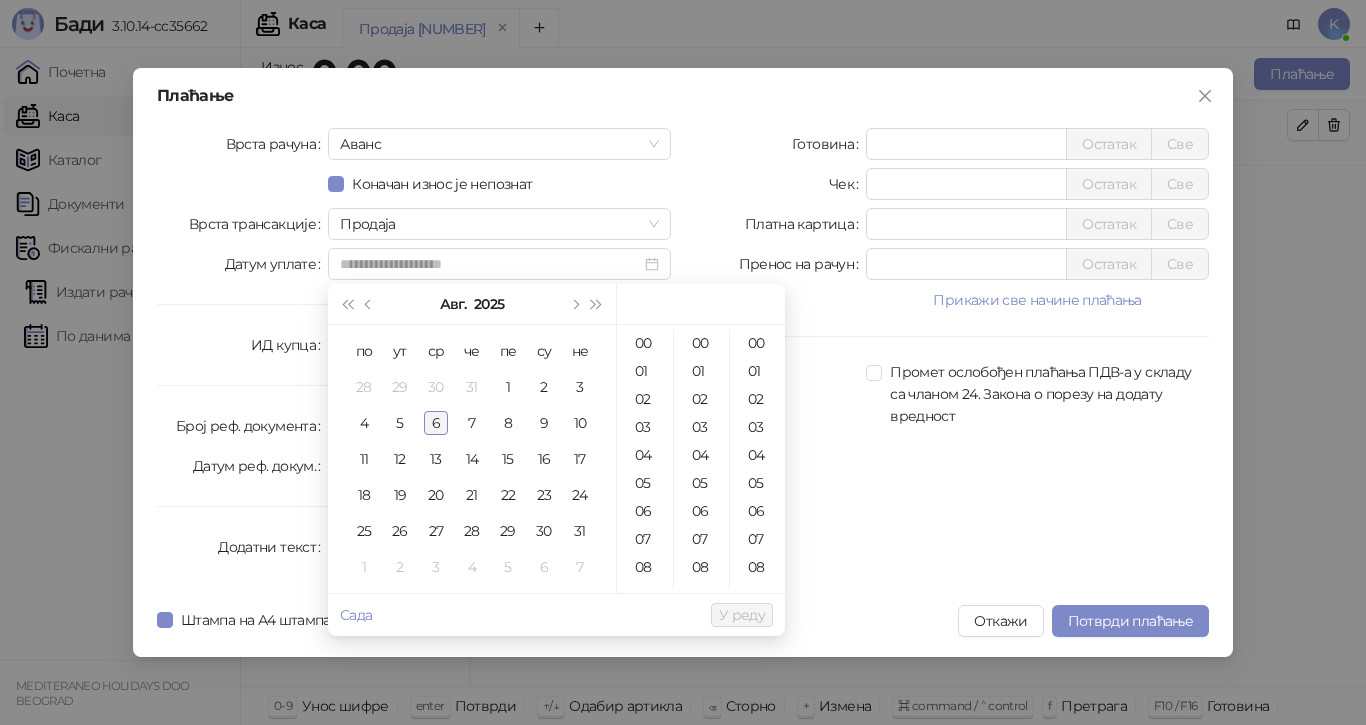 drag, startPoint x: 410, startPoint y: 426, endPoint x: 429, endPoint y: 412, distance: 23.600847 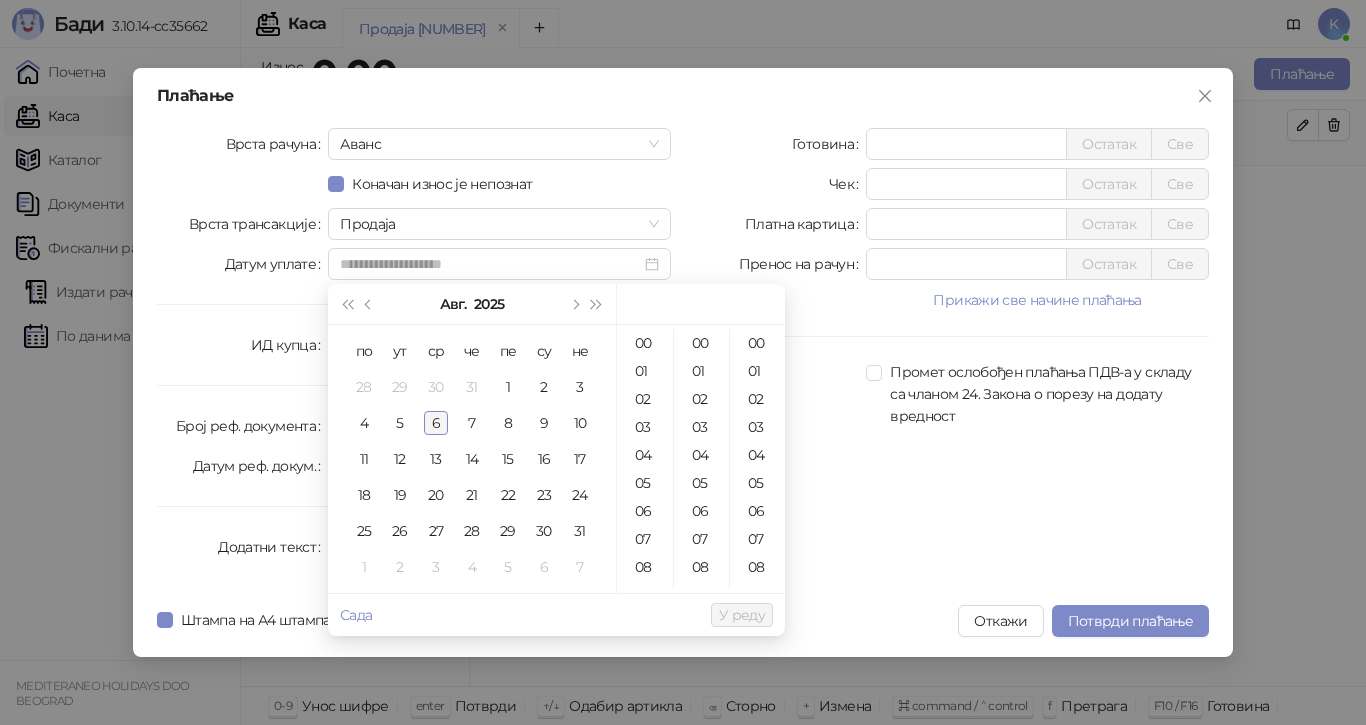 click on "5" at bounding box center [400, 423] 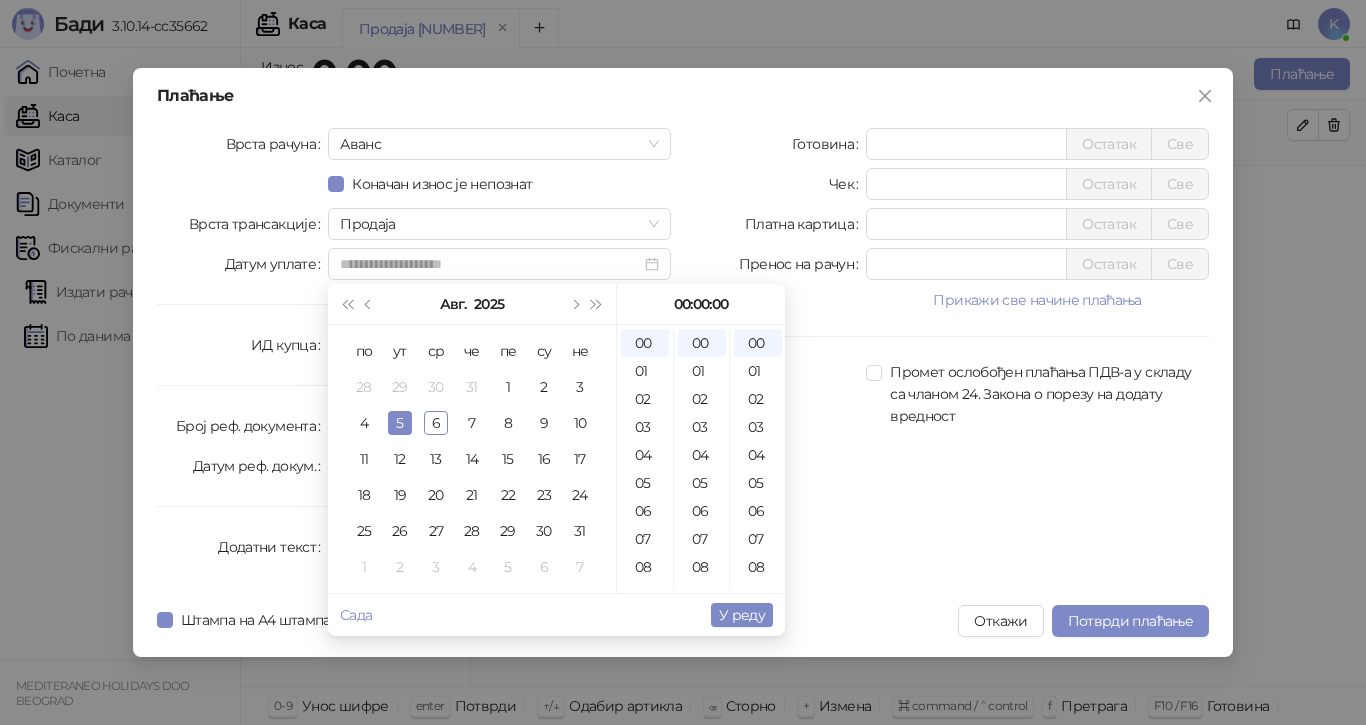 type on "**********" 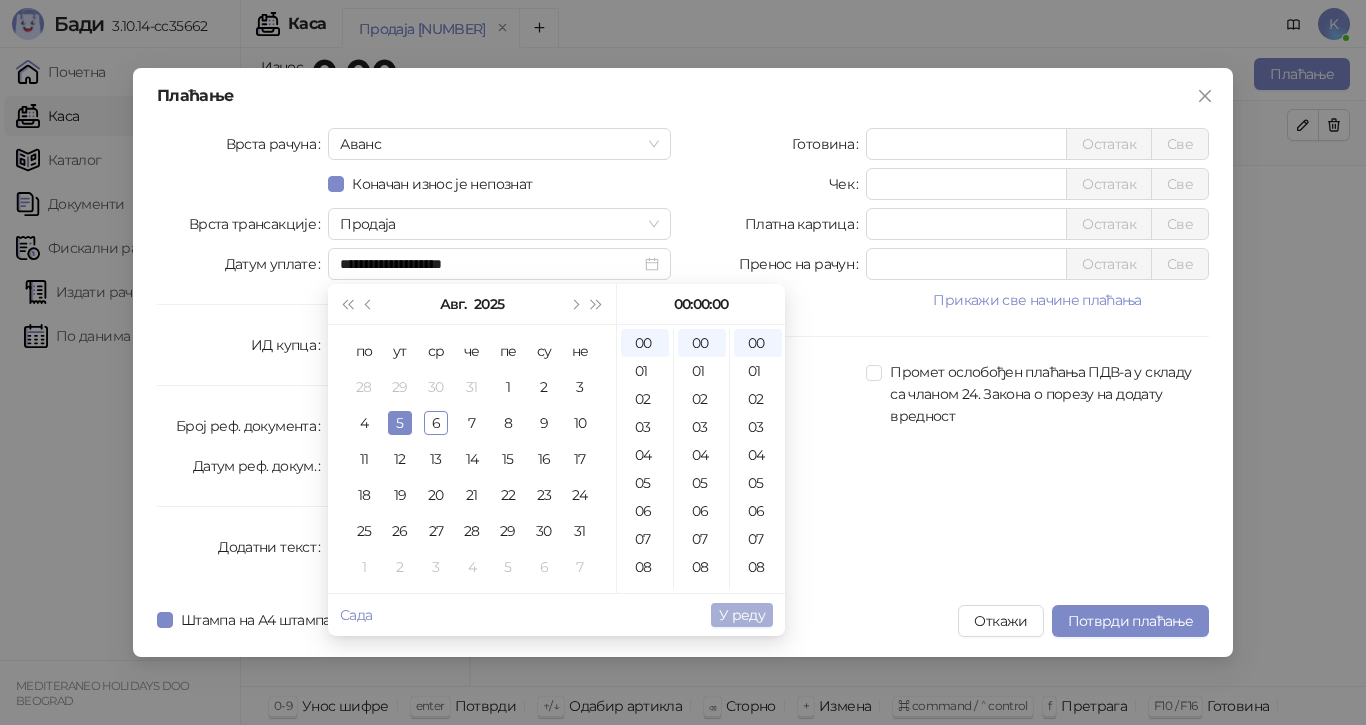 click on "У реду" at bounding box center (742, 615) 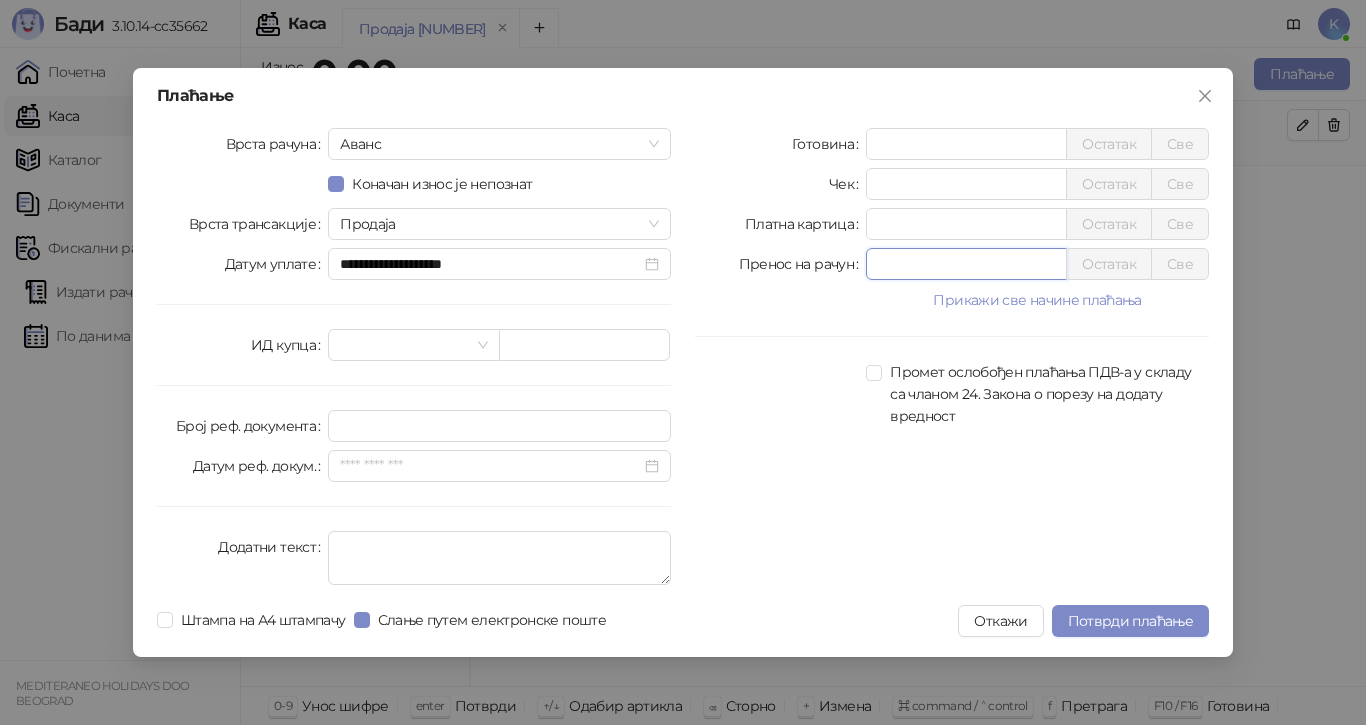 drag, startPoint x: 892, startPoint y: 257, endPoint x: 837, endPoint y: 260, distance: 55.081757 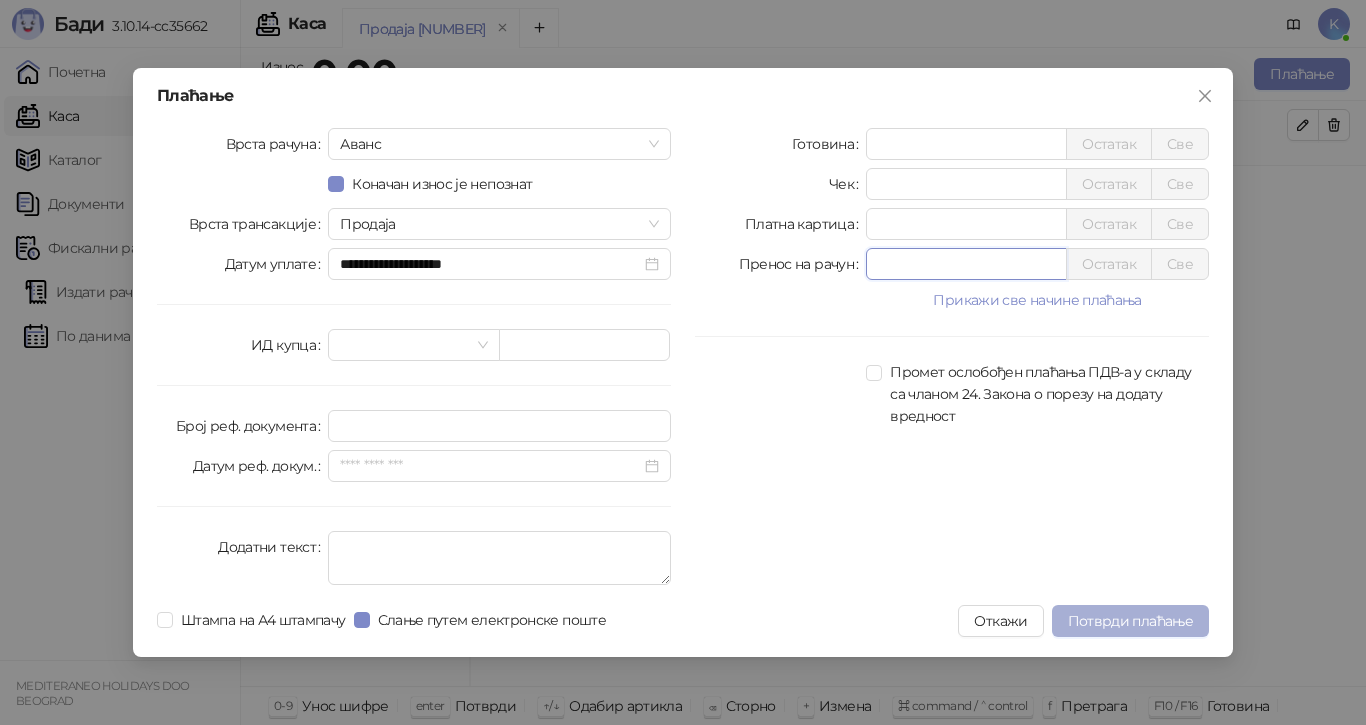 type on "*****" 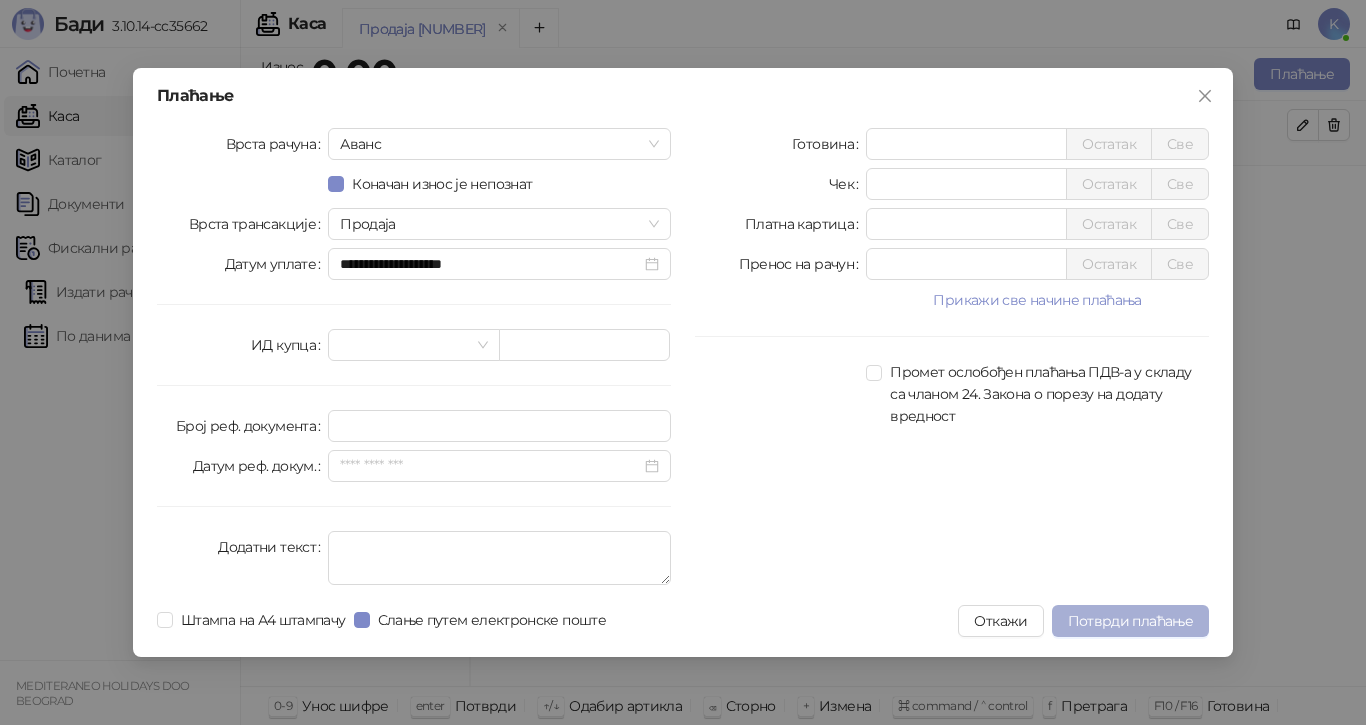 click on "Потврди плаћање" at bounding box center [1130, 621] 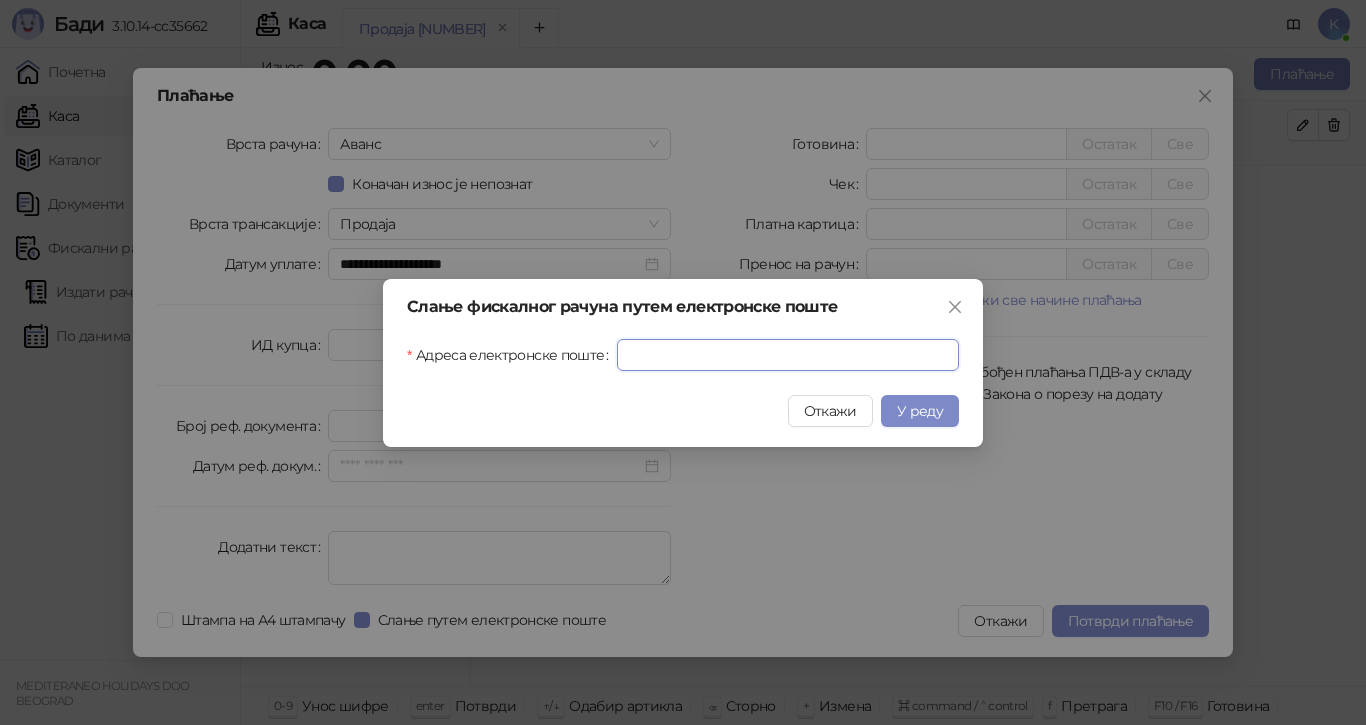 drag, startPoint x: 743, startPoint y: 350, endPoint x: 739, endPoint y: 383, distance: 33.24154 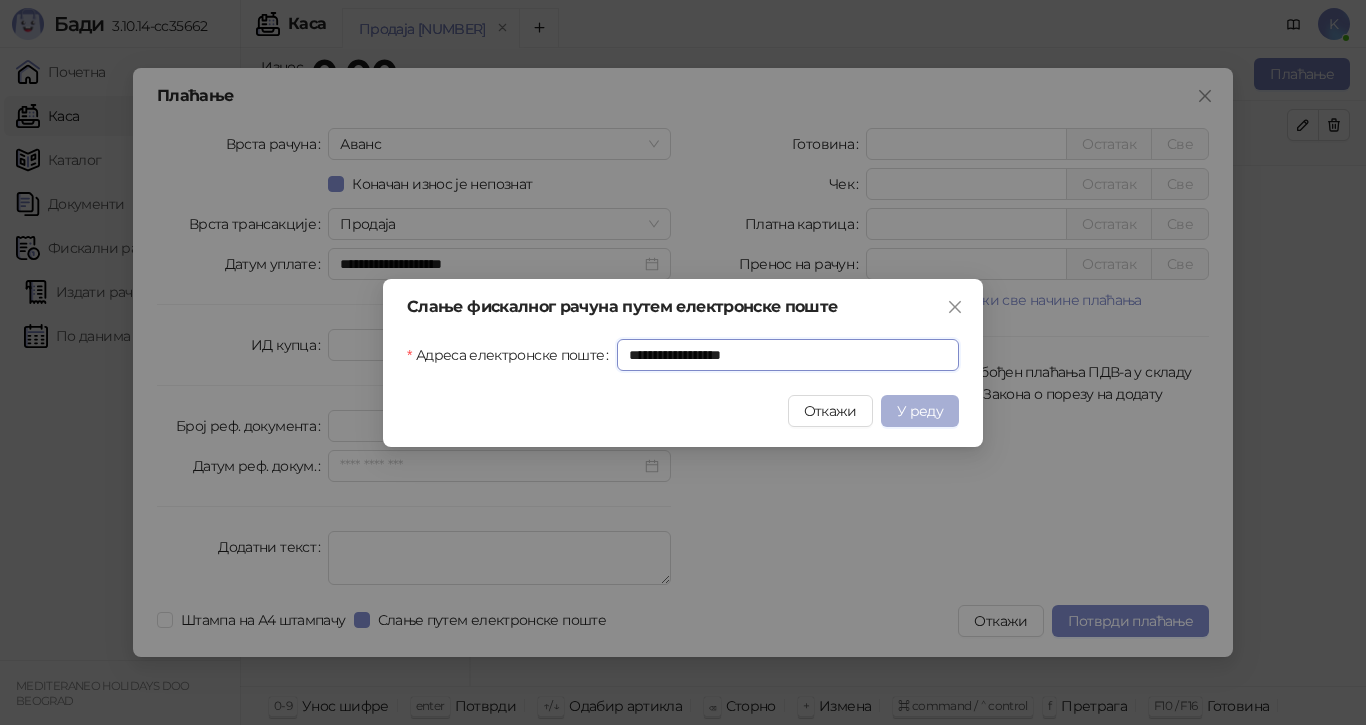 type on "**********" 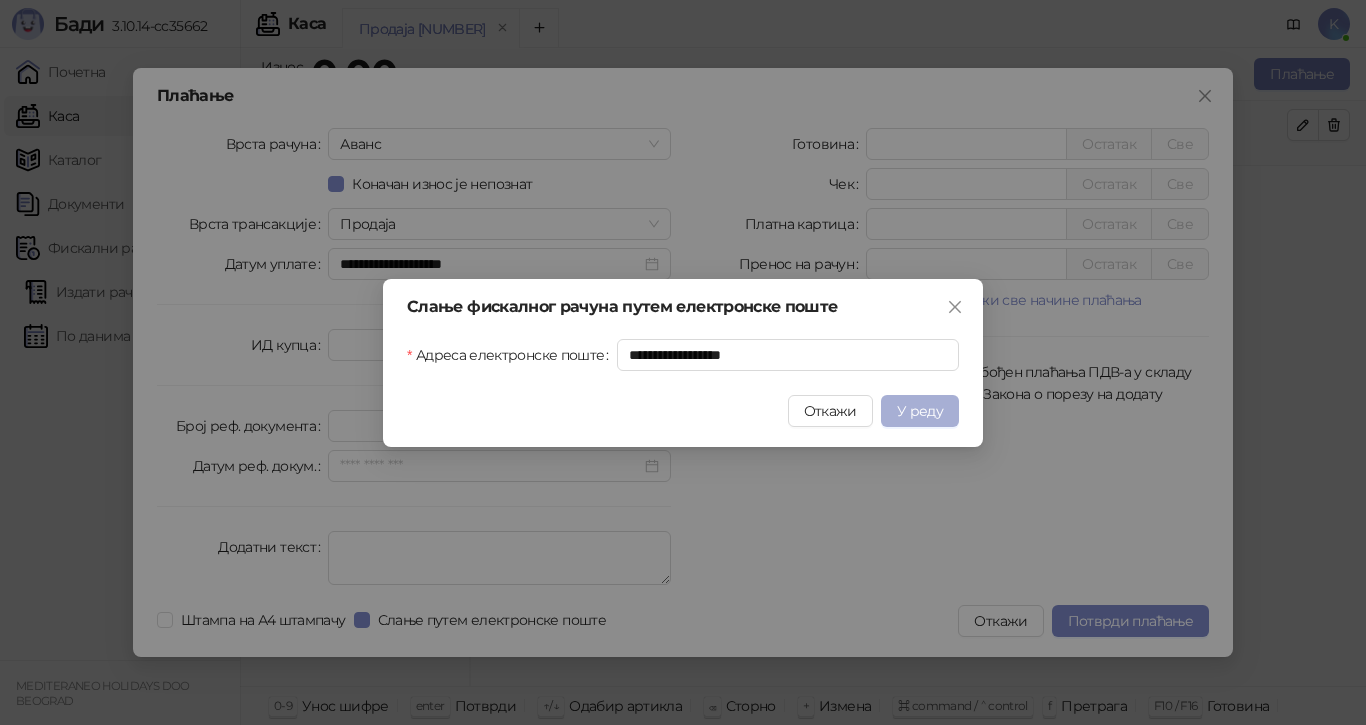 click on "У реду" at bounding box center (920, 411) 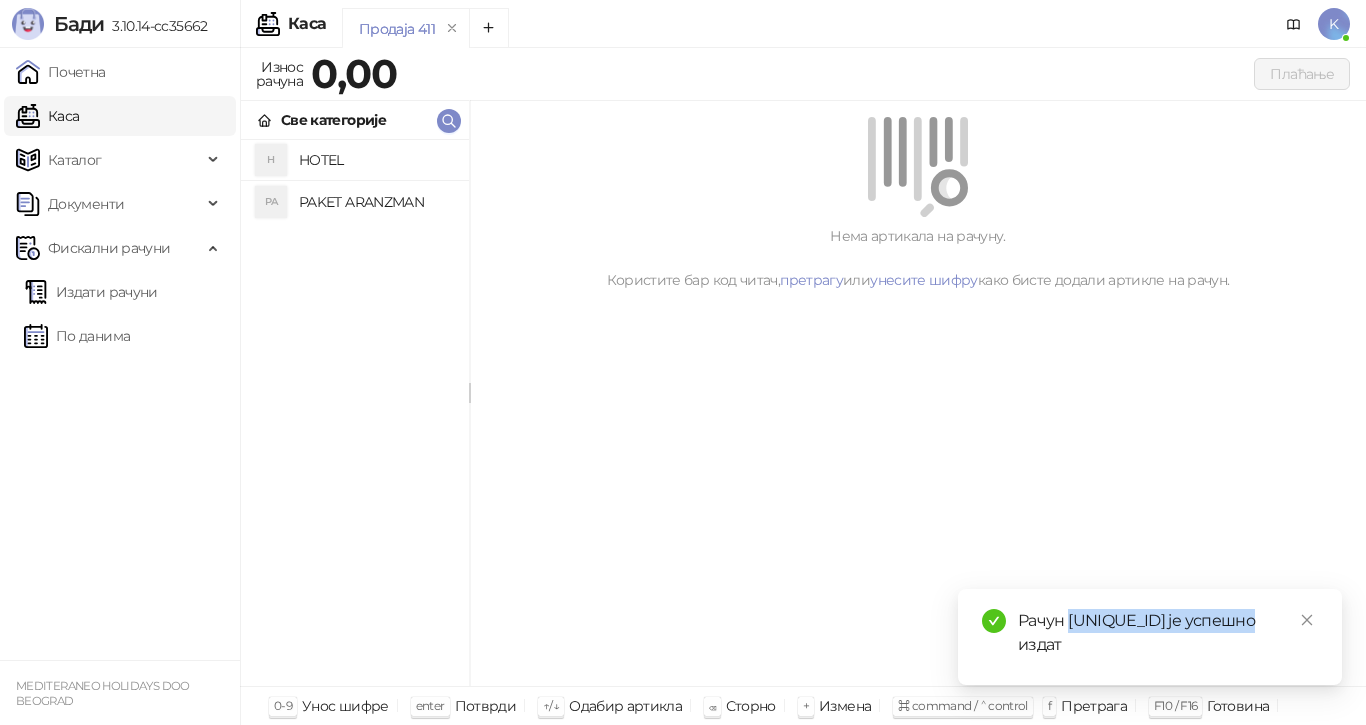 drag, startPoint x: 1267, startPoint y: 622, endPoint x: 1071, endPoint y: 621, distance: 196.00255 